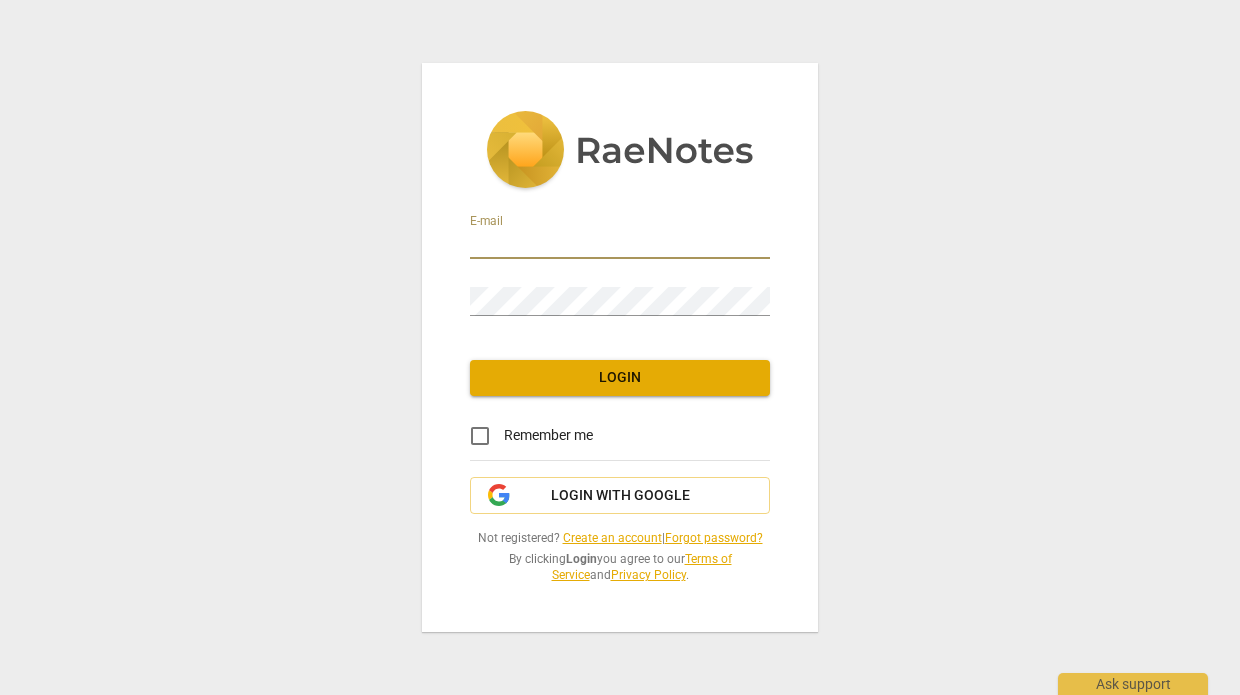 scroll, scrollTop: 0, scrollLeft: 0, axis: both 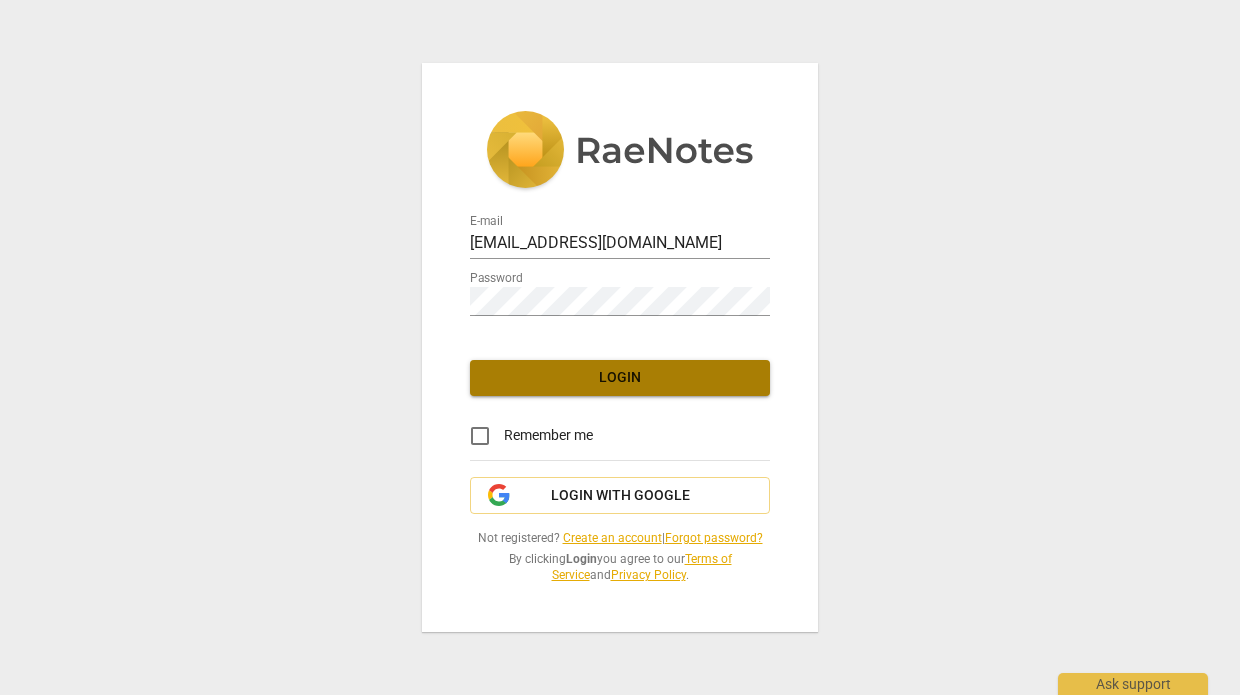 click on "Login" at bounding box center [620, 378] 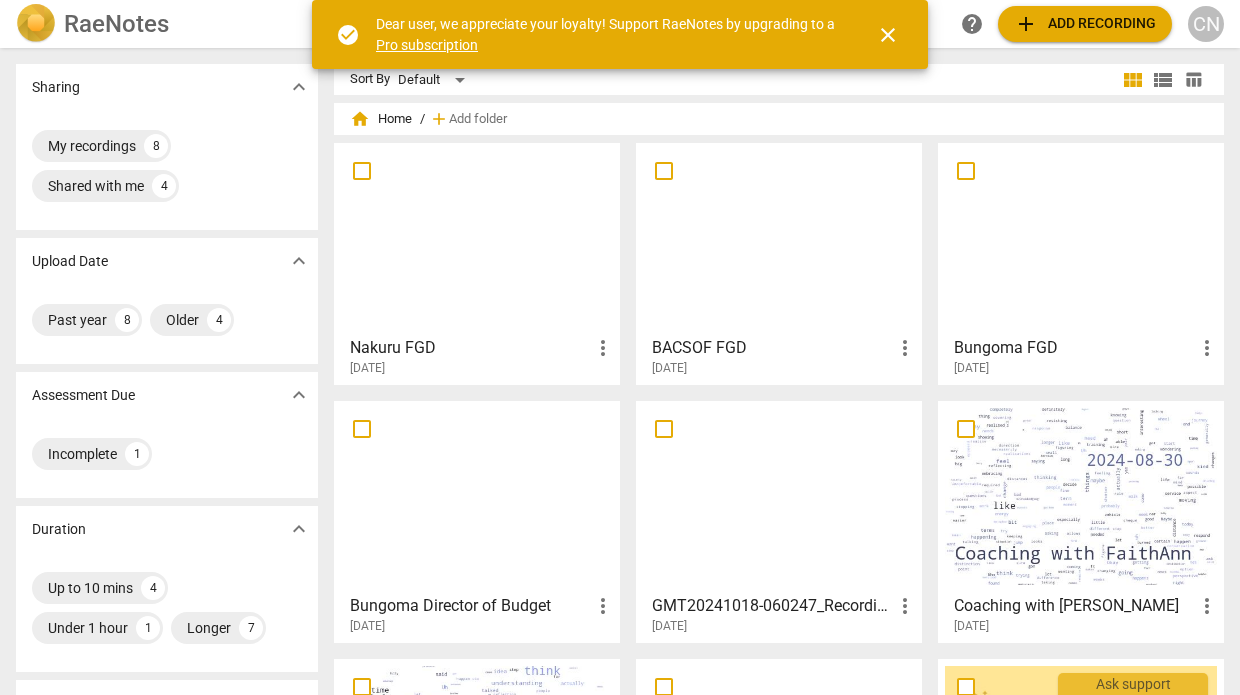 click on "add   Add recording" at bounding box center (1085, 24) 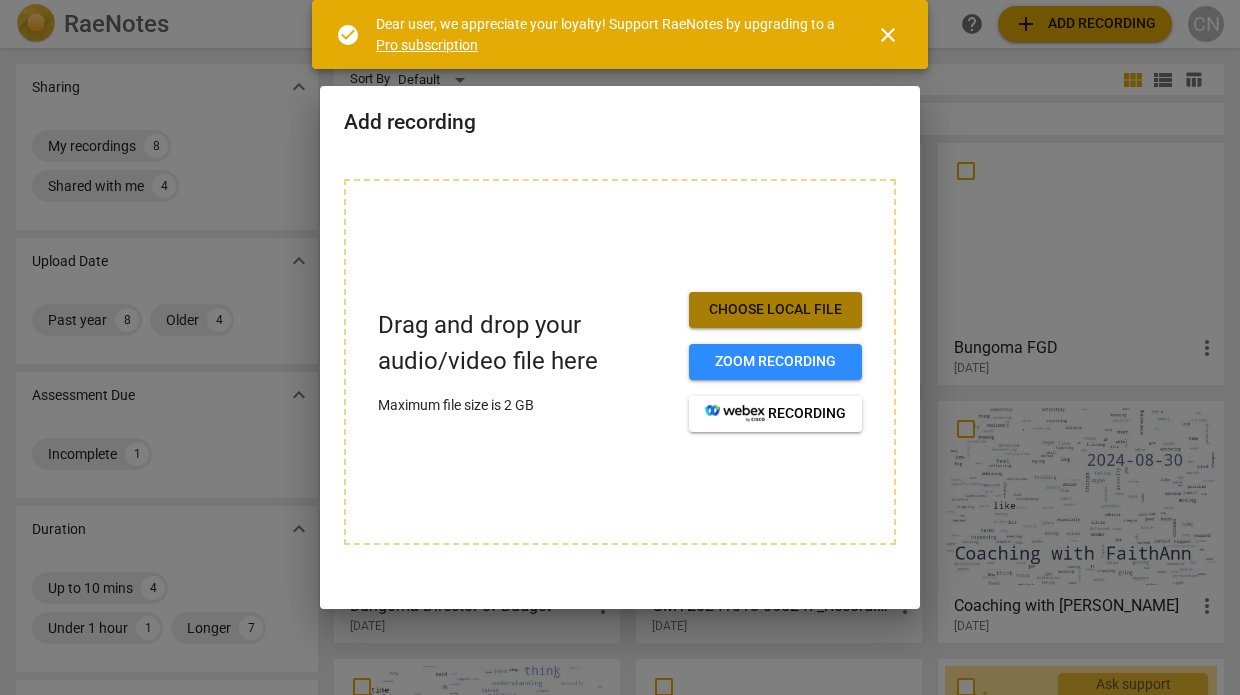 click on "Choose local file" at bounding box center [775, 310] 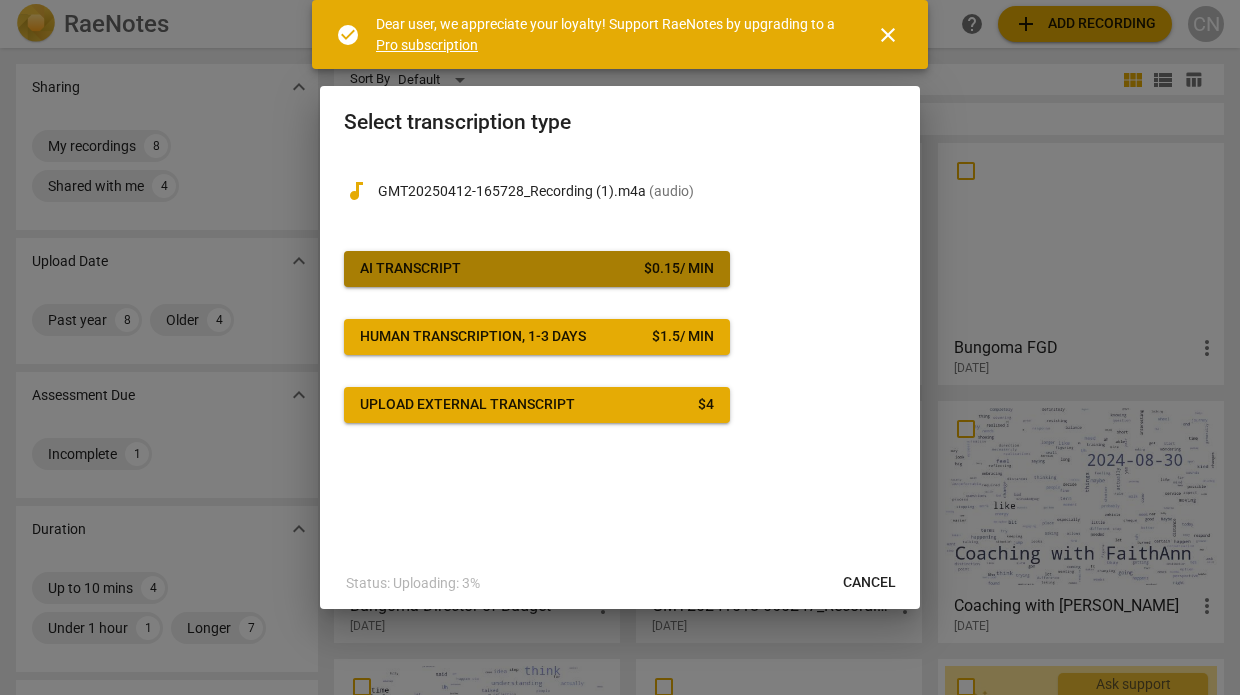 click on "AI Transcript $ 0.15  / min" at bounding box center (537, 269) 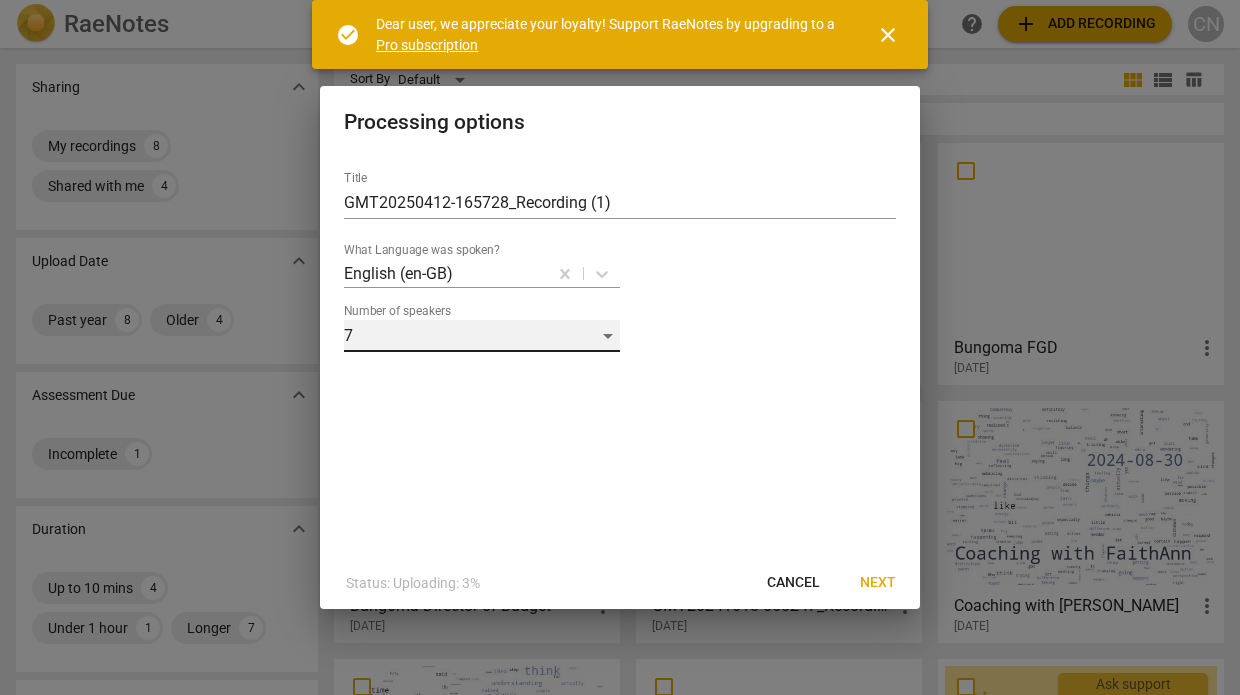 click on "7" at bounding box center [482, 336] 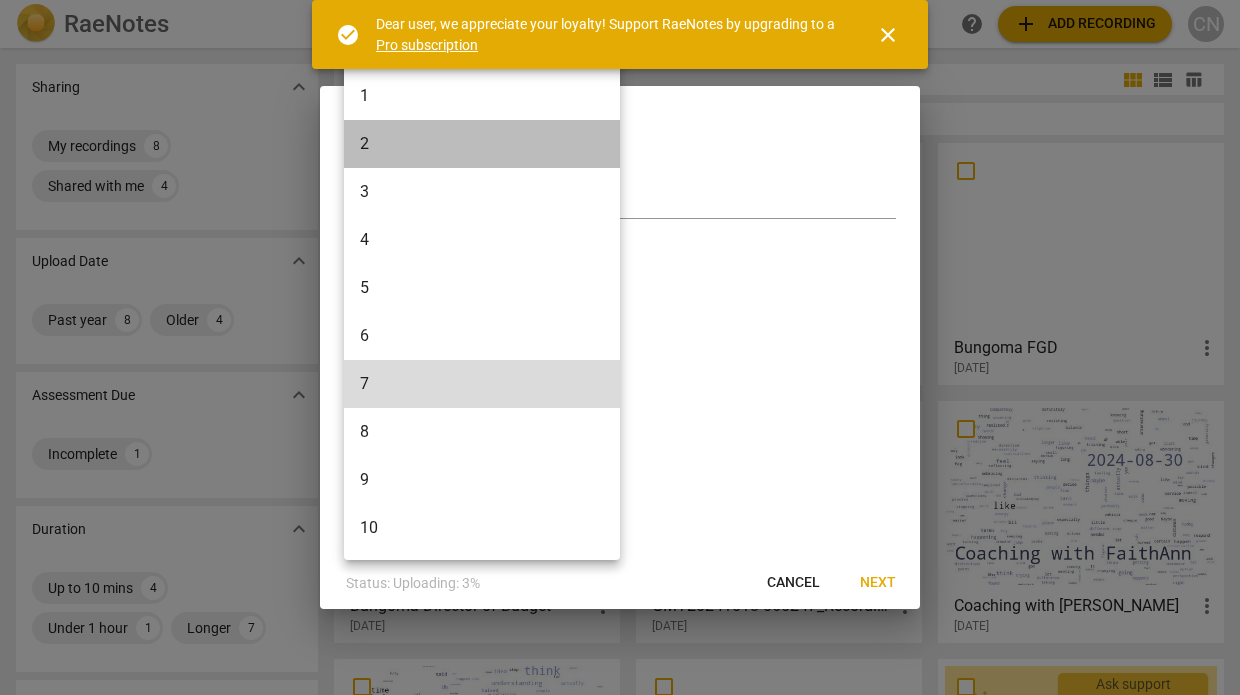 click on "2" at bounding box center (482, 144) 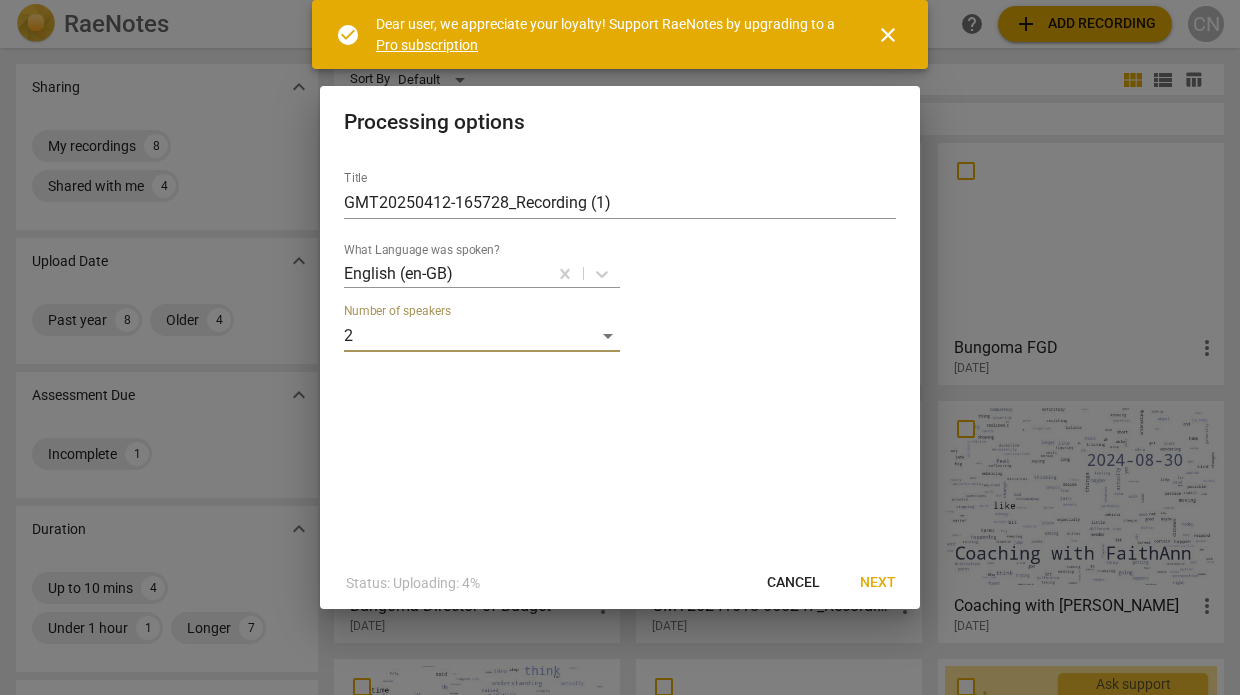 click on "Next" at bounding box center (878, 583) 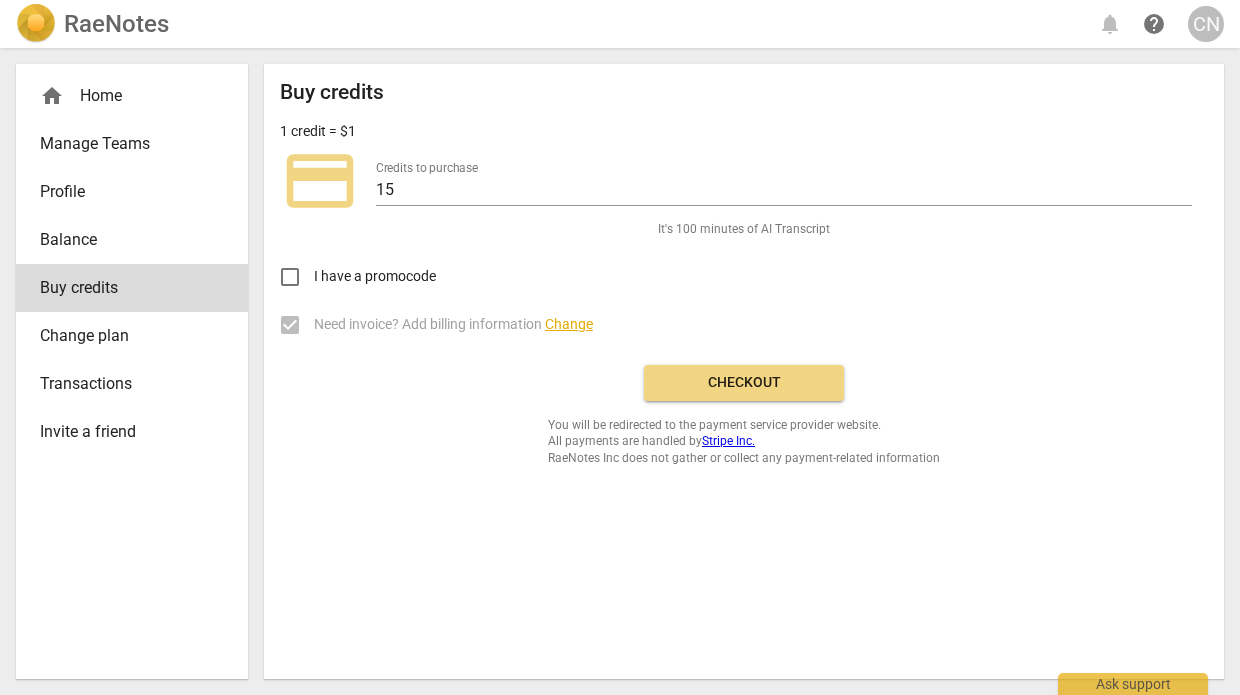 click on "Checkout" at bounding box center [744, 383] 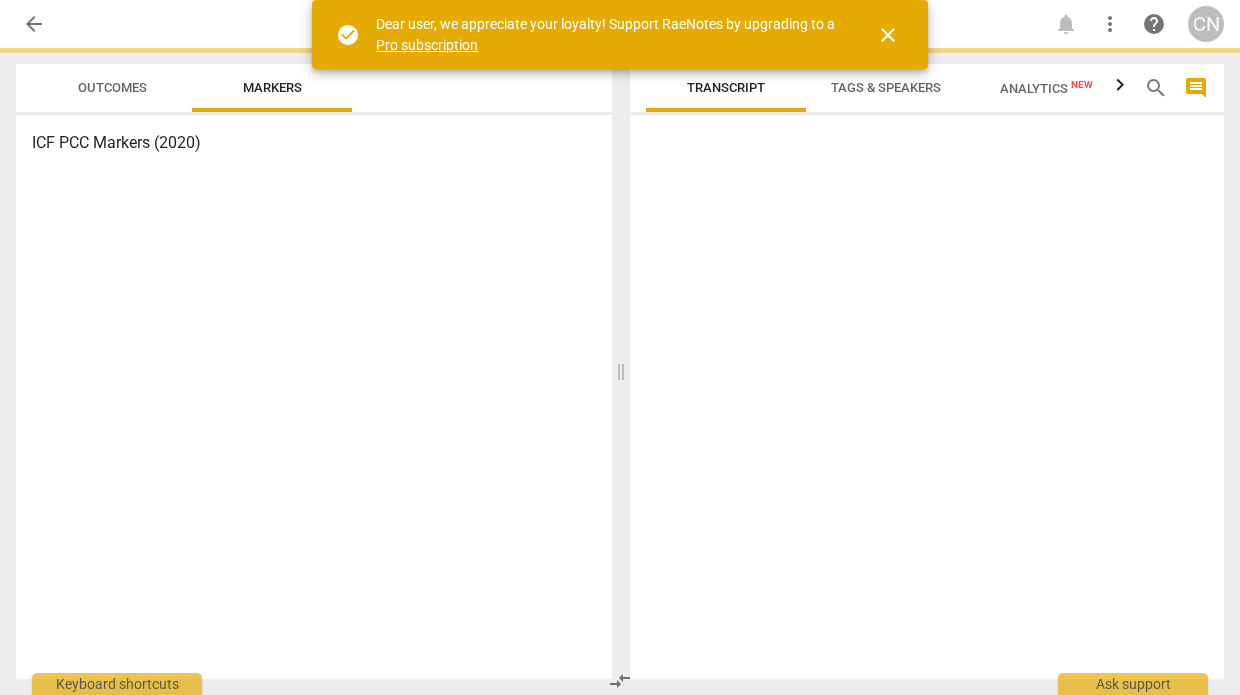 scroll, scrollTop: 0, scrollLeft: 0, axis: both 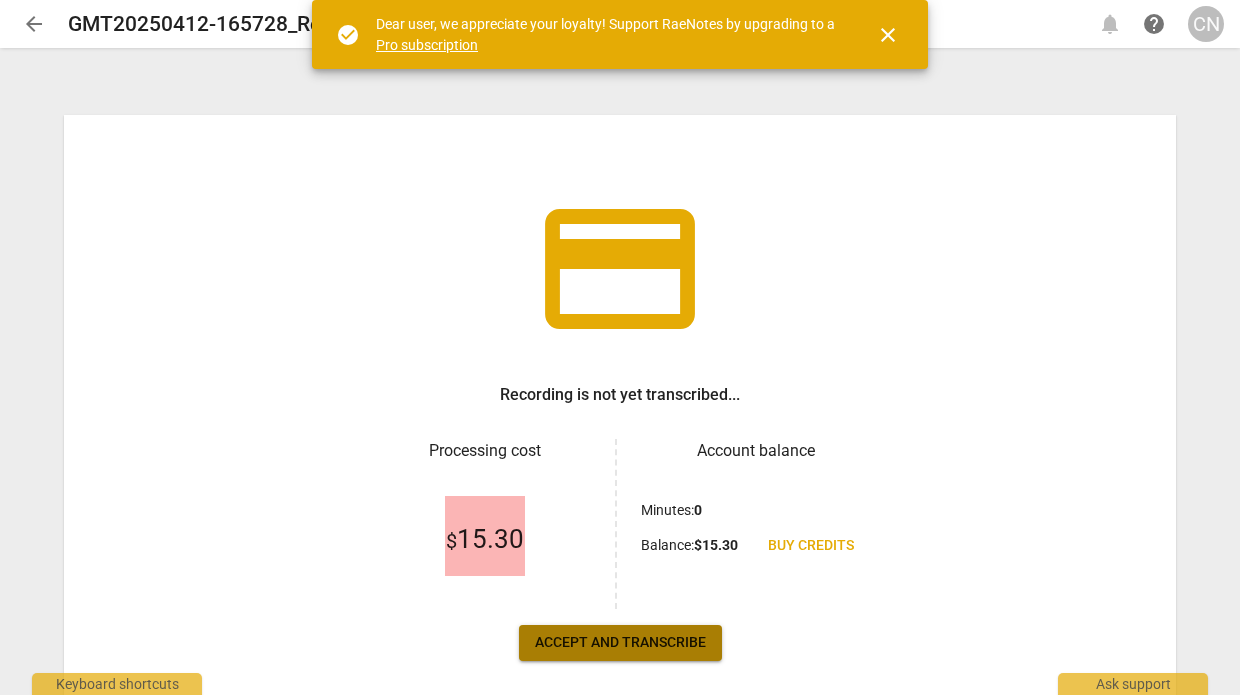 click on "Accept and transcribe" at bounding box center [620, 643] 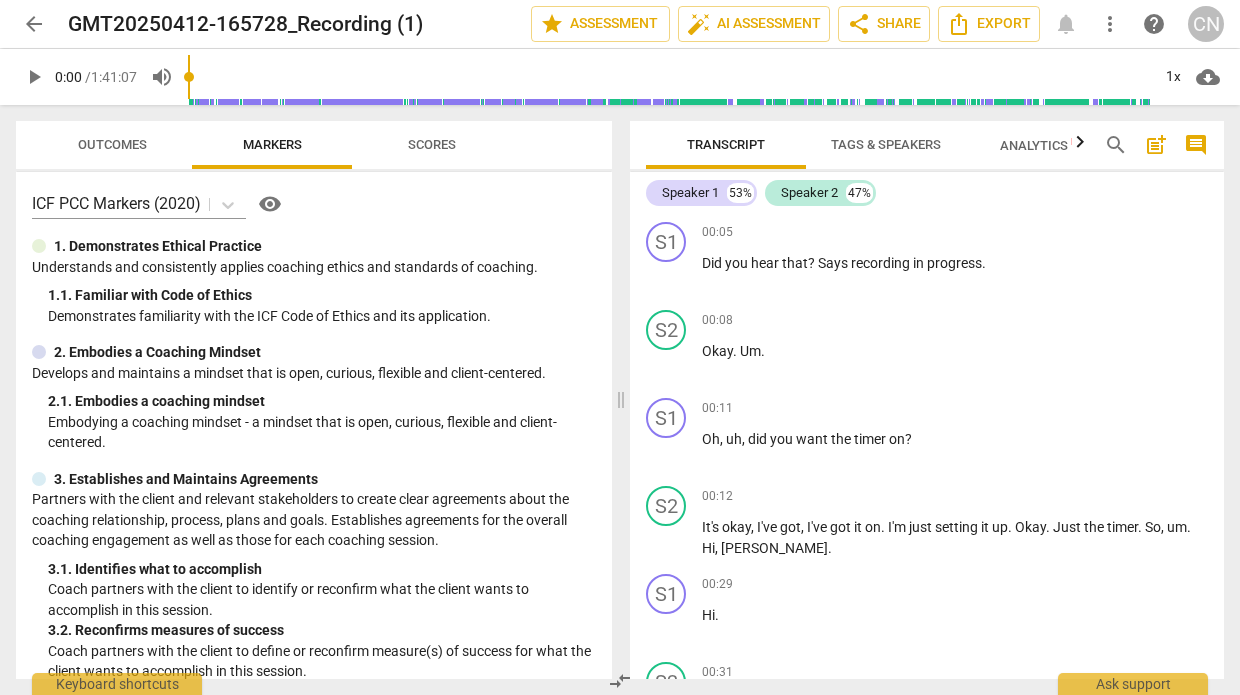 scroll, scrollTop: 0, scrollLeft: 0, axis: both 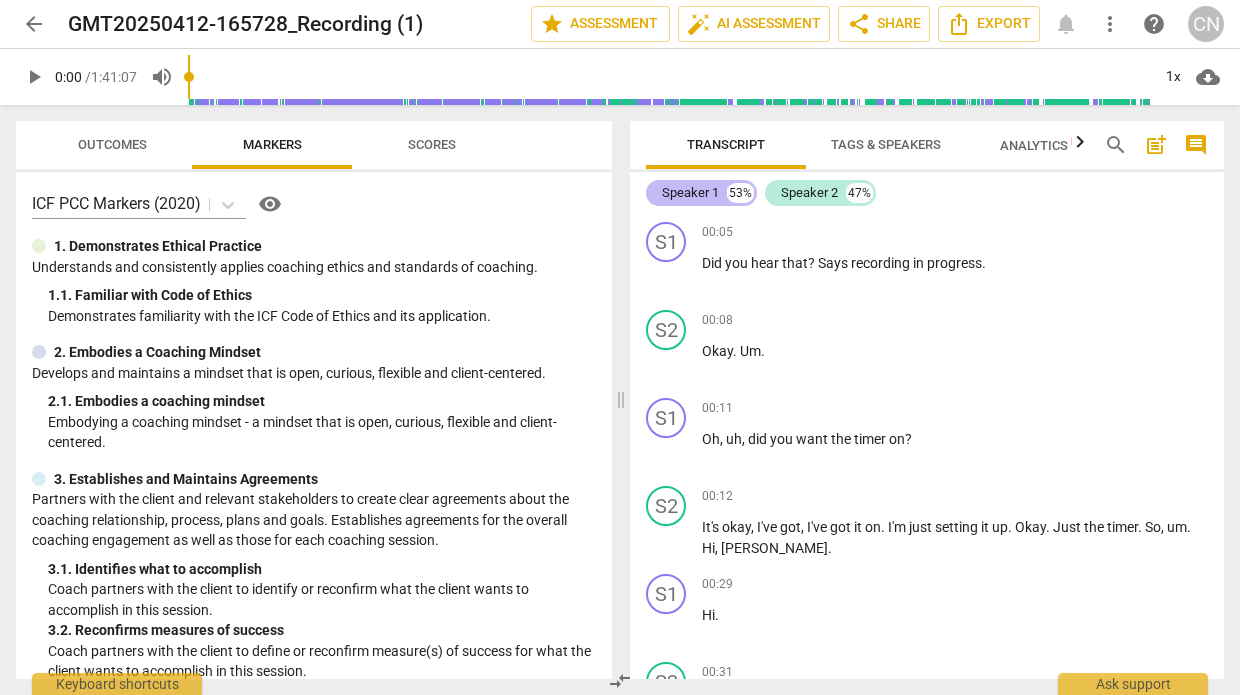 click on "Speaker 1" at bounding box center (690, 193) 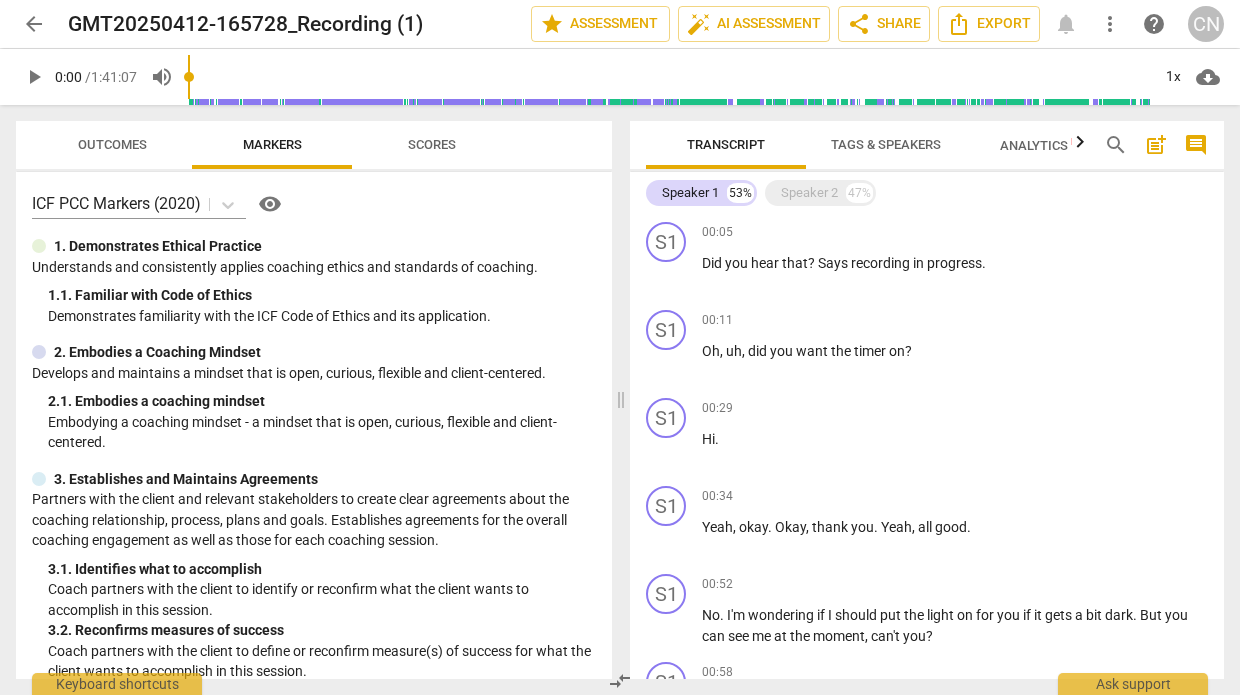 click on "Tags & Speakers" at bounding box center (886, 144) 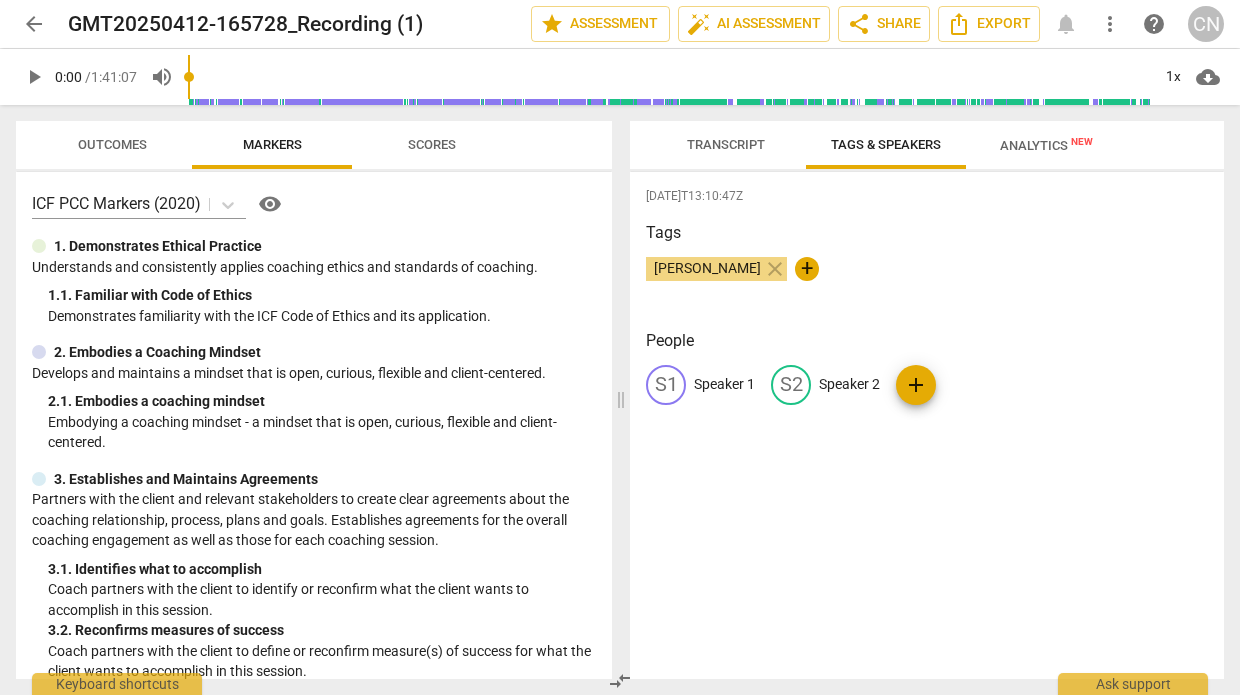 click on "Speaker 1" at bounding box center (724, 384) 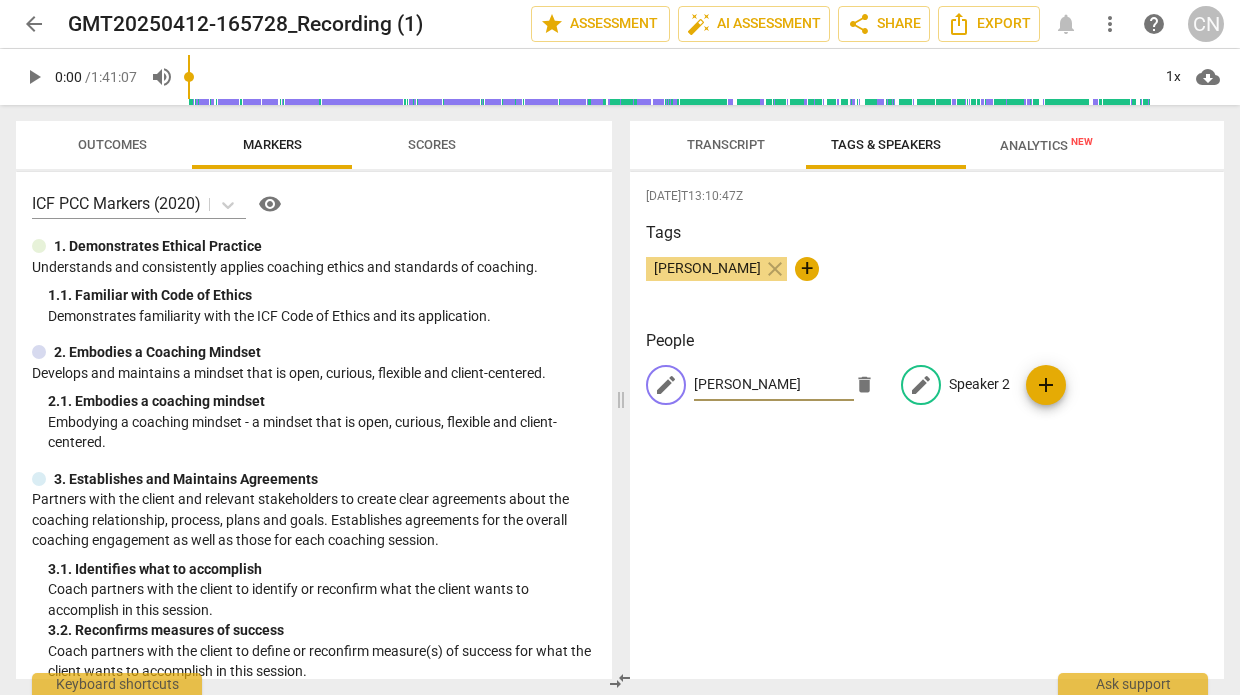 type on "[PERSON_NAME]" 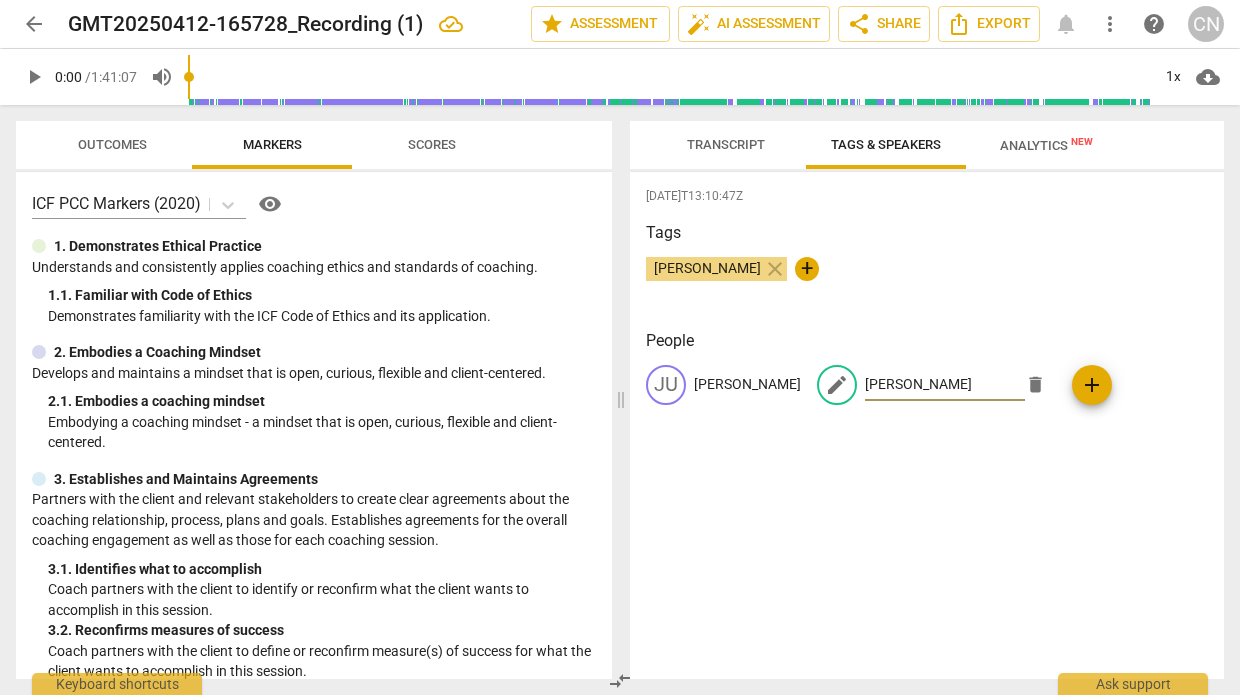scroll, scrollTop: 0, scrollLeft: 0, axis: both 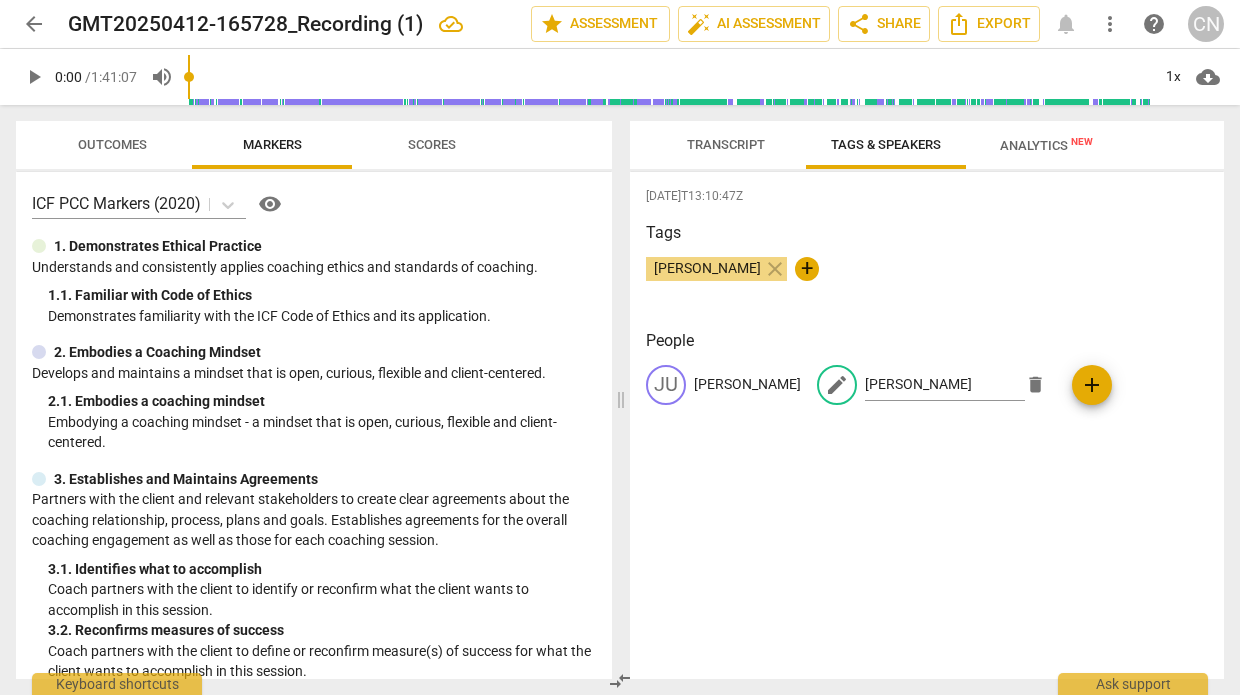 click on "People [PERSON_NAME] edit [PERSON_NAME] delete add" at bounding box center (927, 383) 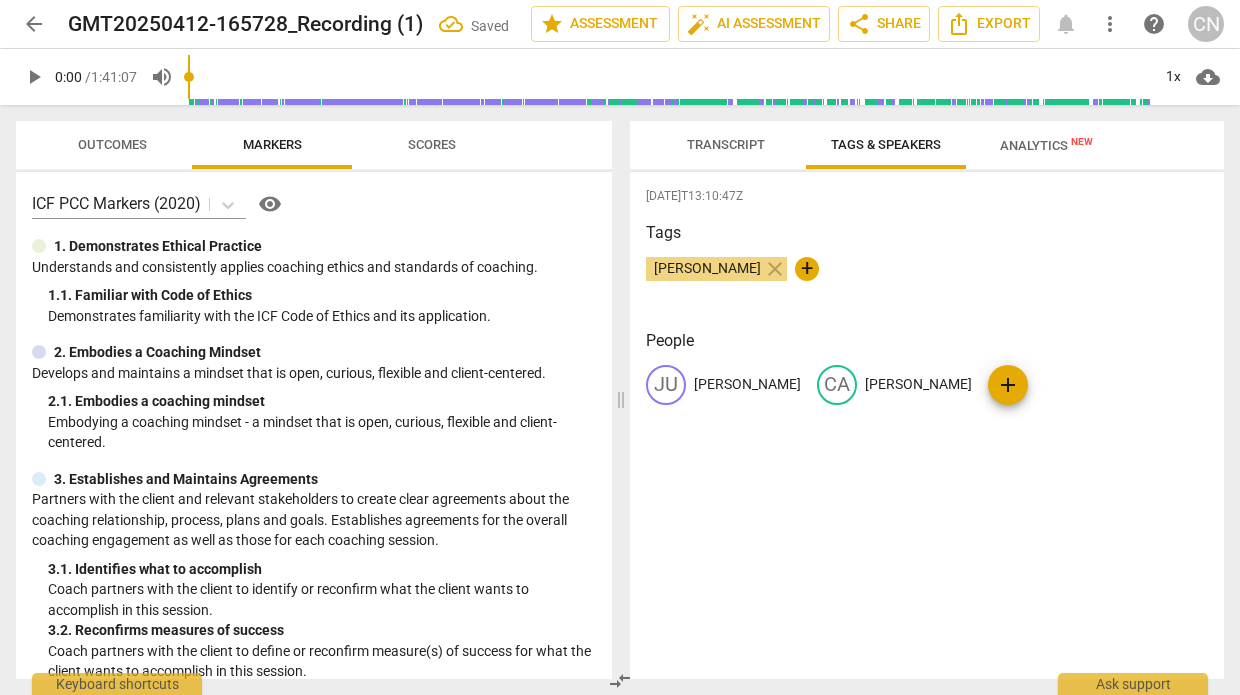 click on "Transcript" at bounding box center (726, 144) 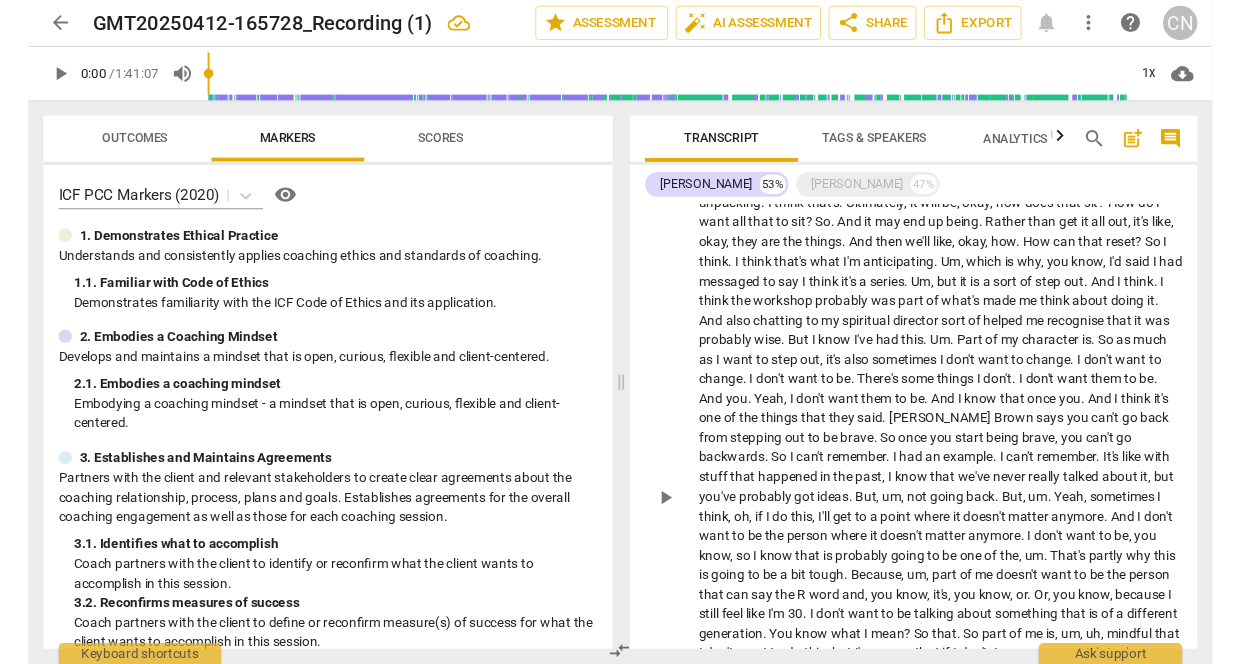 scroll, scrollTop: 3109, scrollLeft: 0, axis: vertical 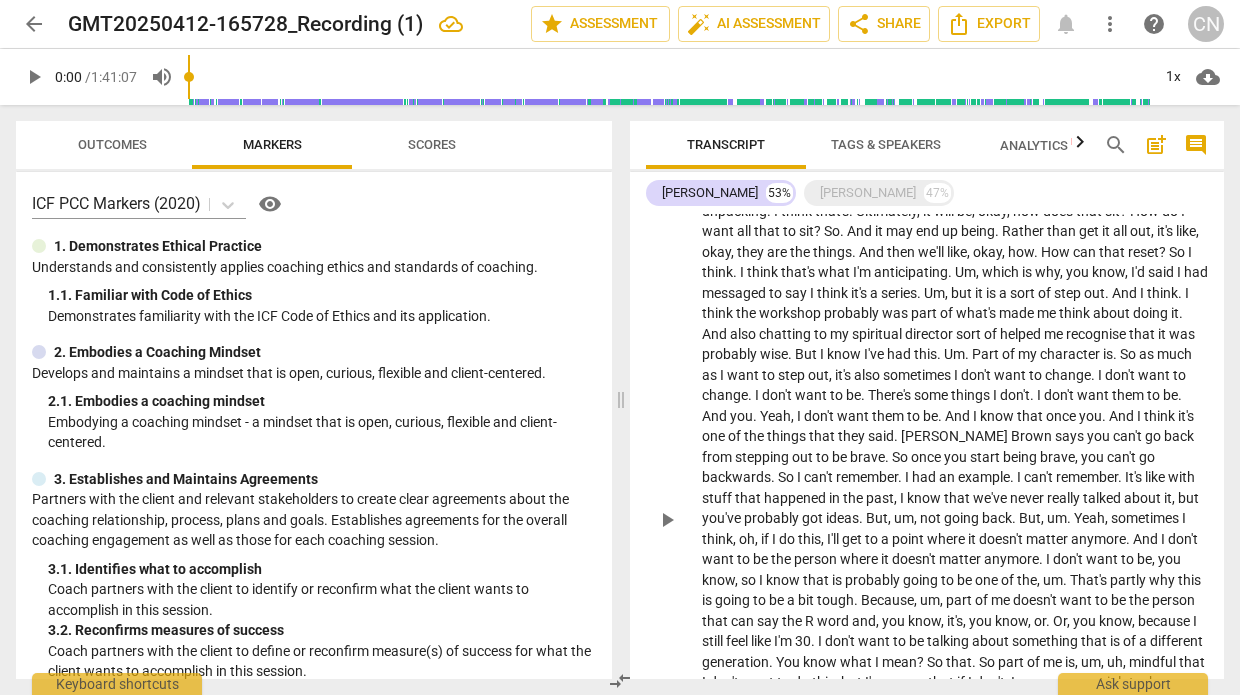 type 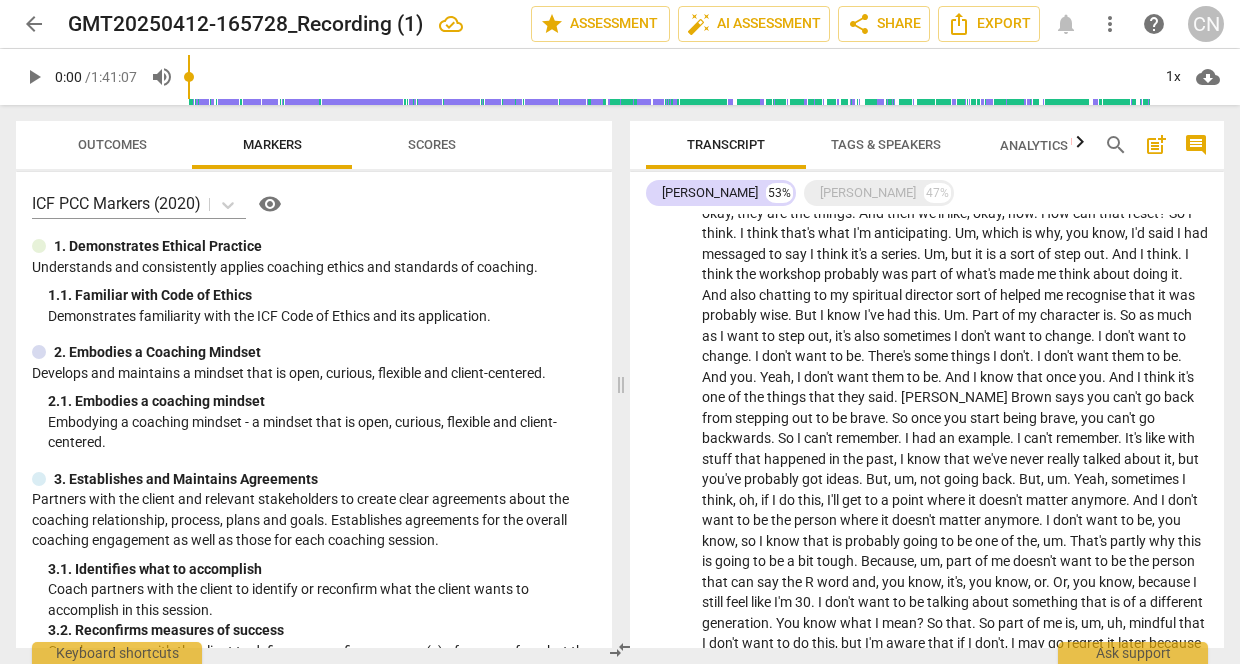 scroll, scrollTop: 2082, scrollLeft: 0, axis: vertical 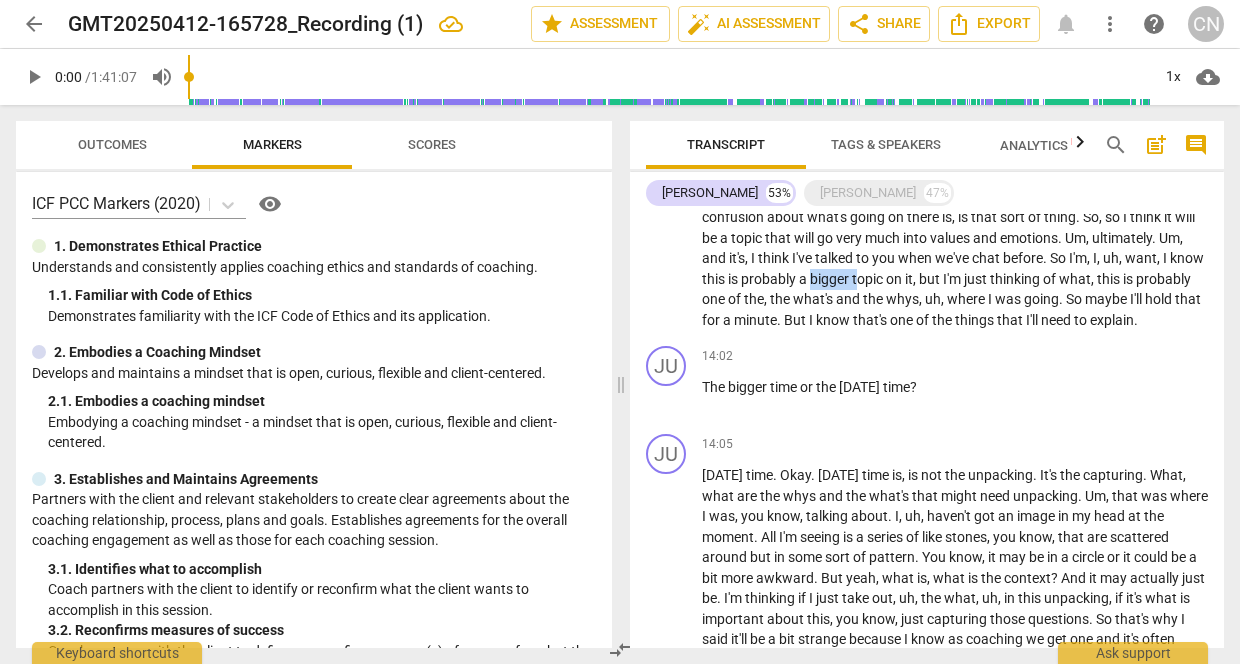 click on "Tags & Speakers" at bounding box center (886, 144) 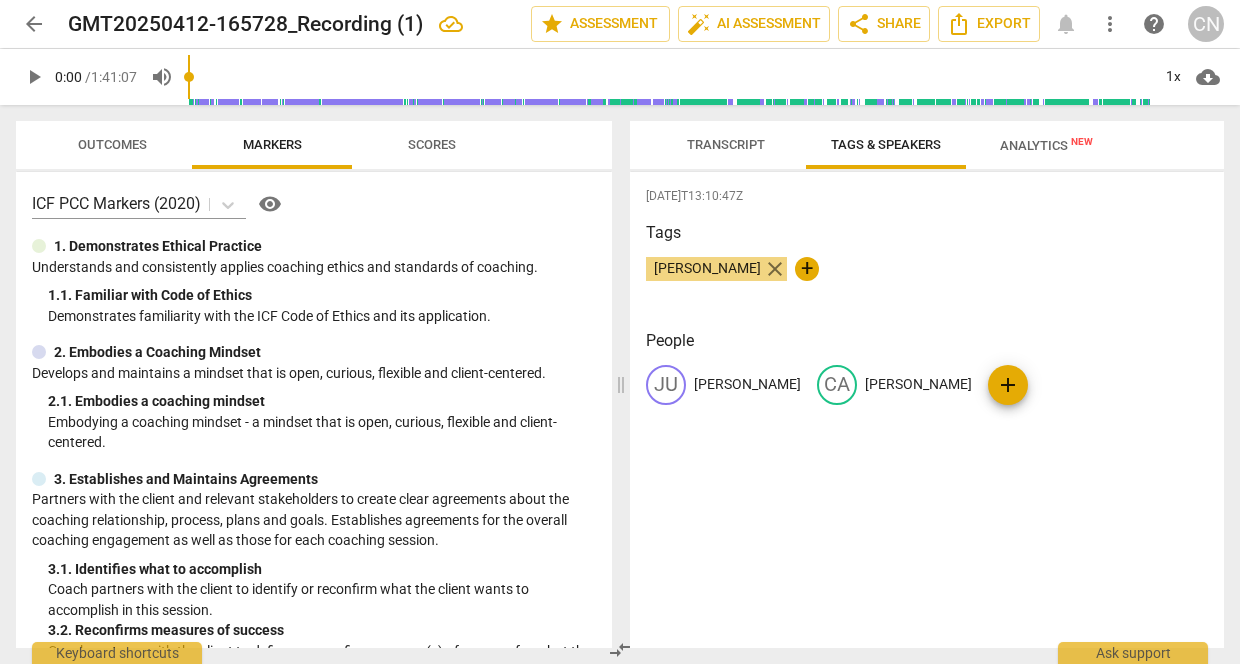 click on "close" at bounding box center [775, 269] 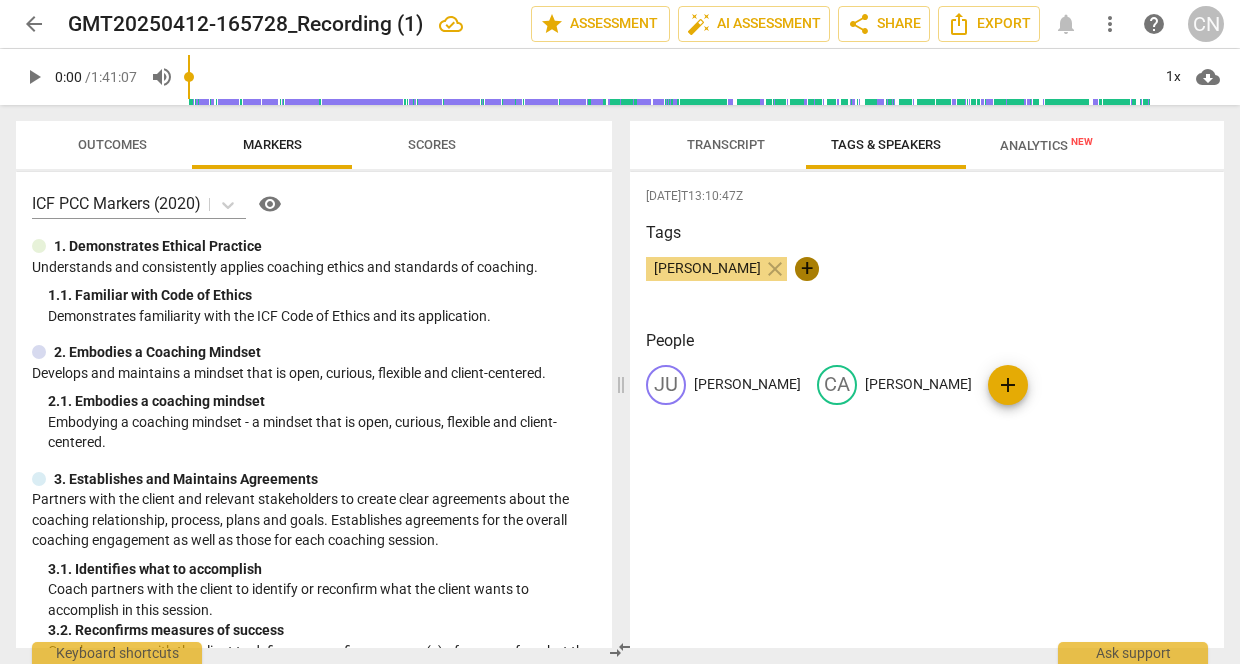 click on "+" at bounding box center (807, 269) 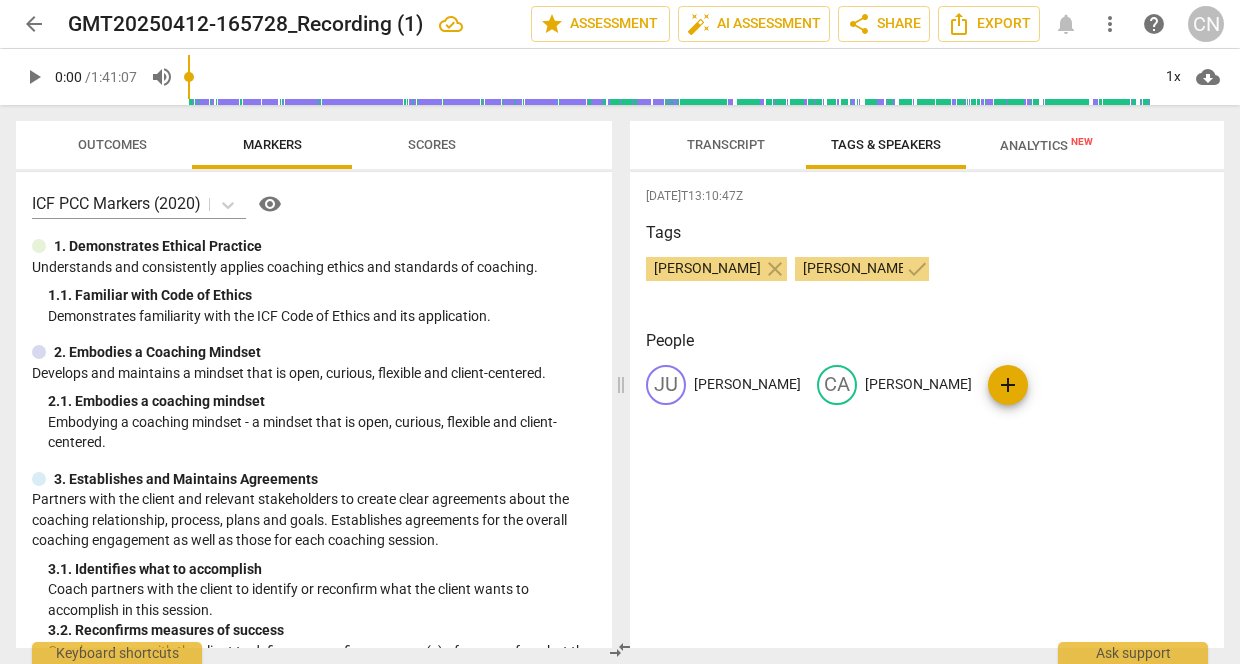 type on "[PERSON_NAME]" 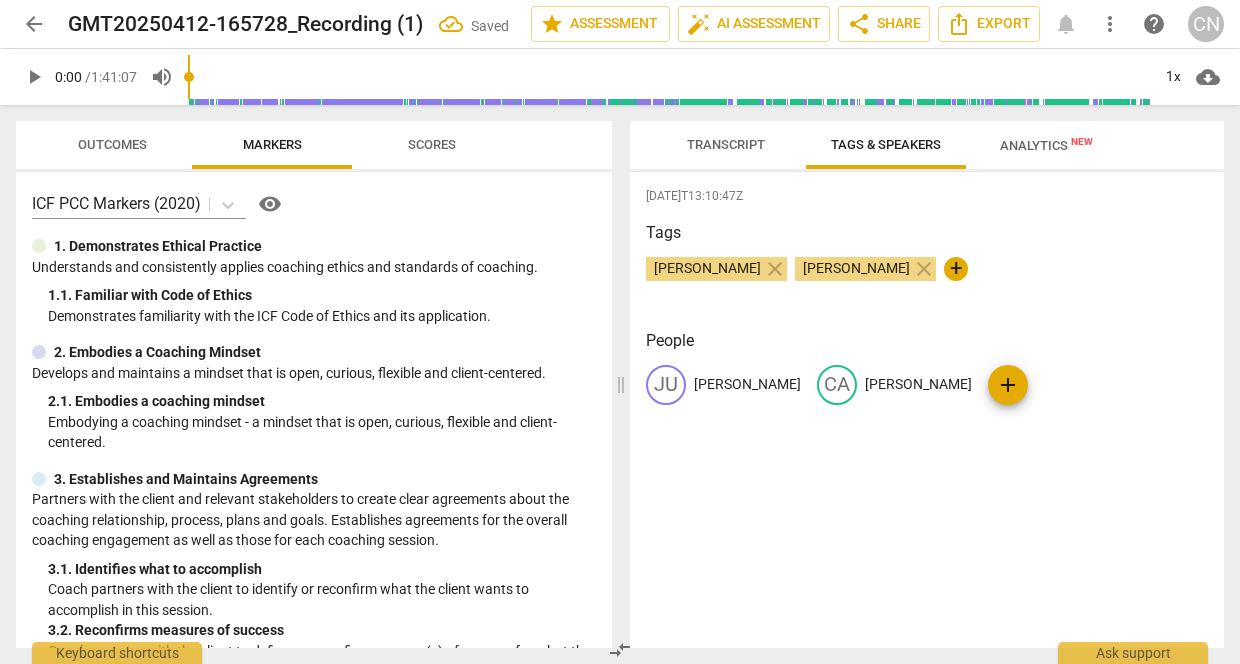 click on "Transcript" at bounding box center (726, 144) 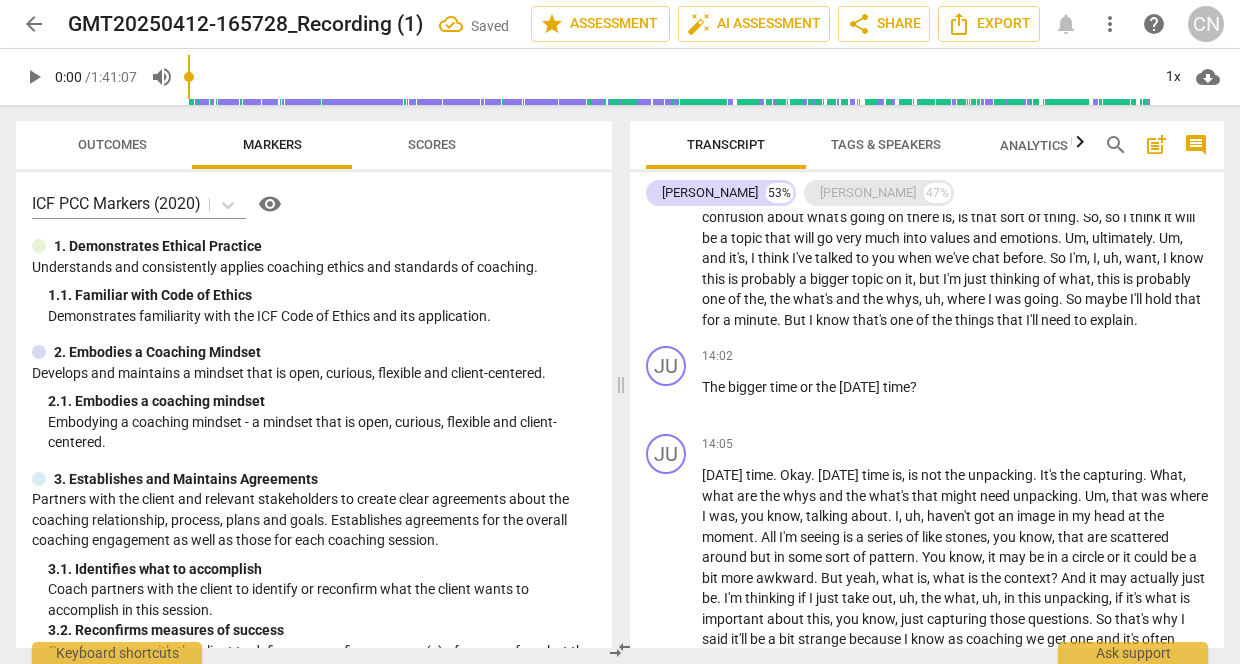click on "[PERSON_NAME]" at bounding box center [868, 193] 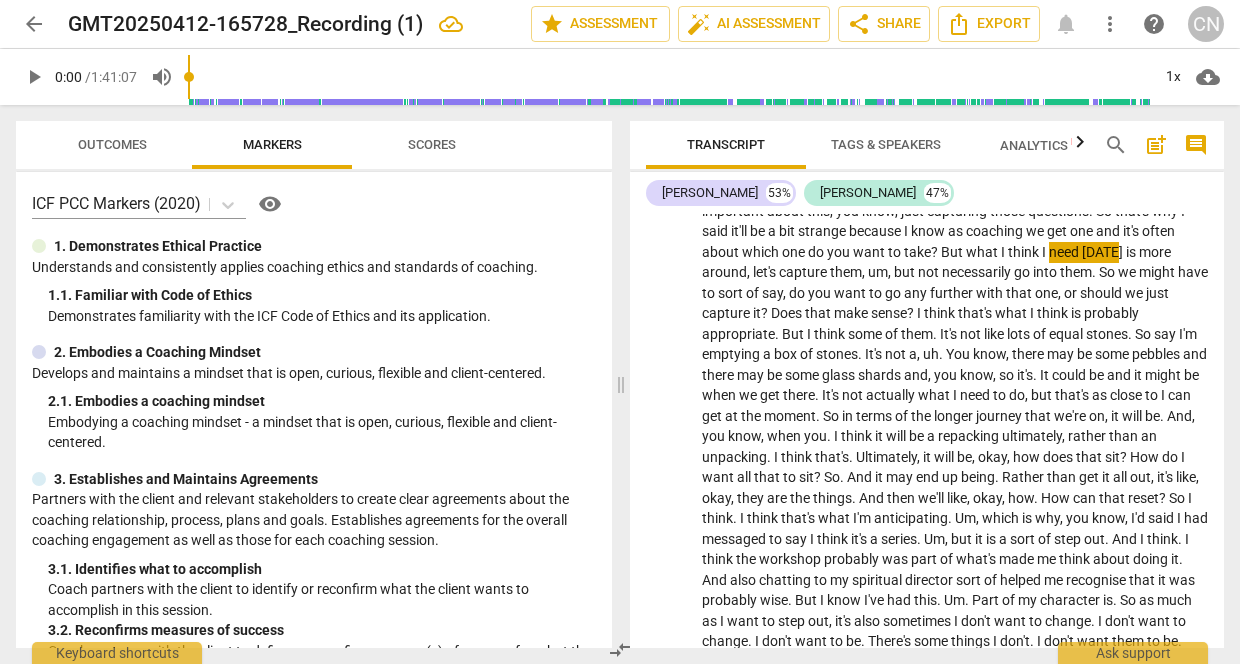 scroll, scrollTop: 4097, scrollLeft: 0, axis: vertical 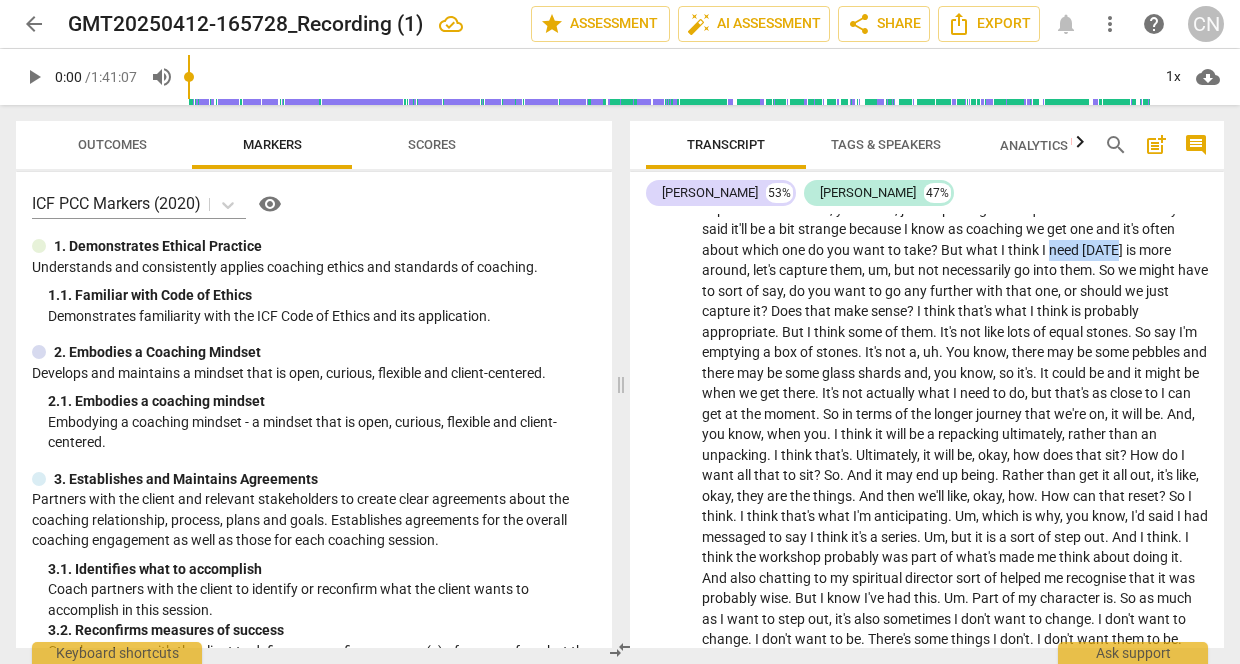click on "also" at bounding box center (744, 578) 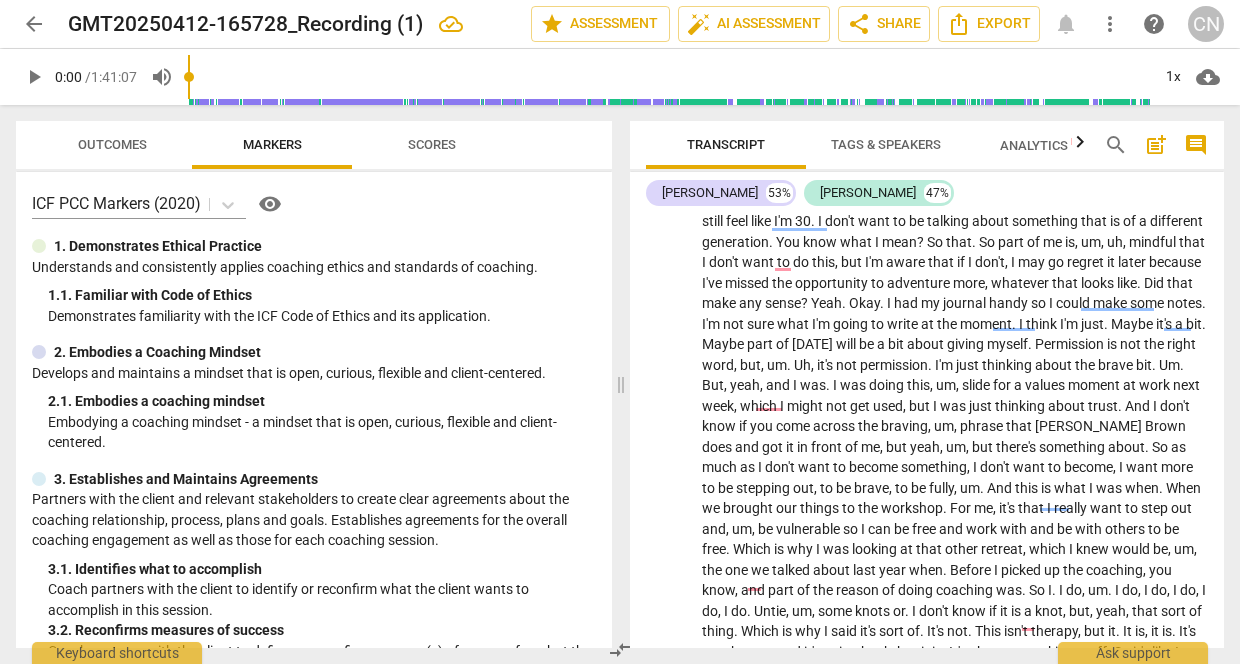 scroll, scrollTop: 4762, scrollLeft: 0, axis: vertical 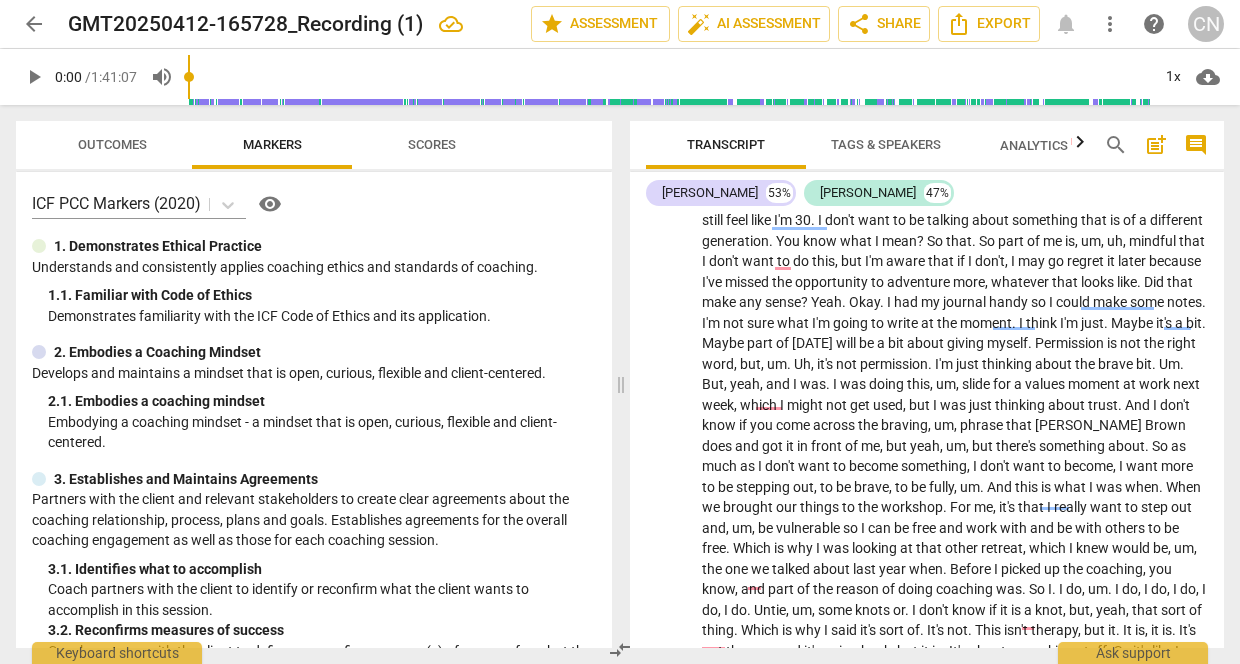 click on "." at bounding box center (1155, 364) 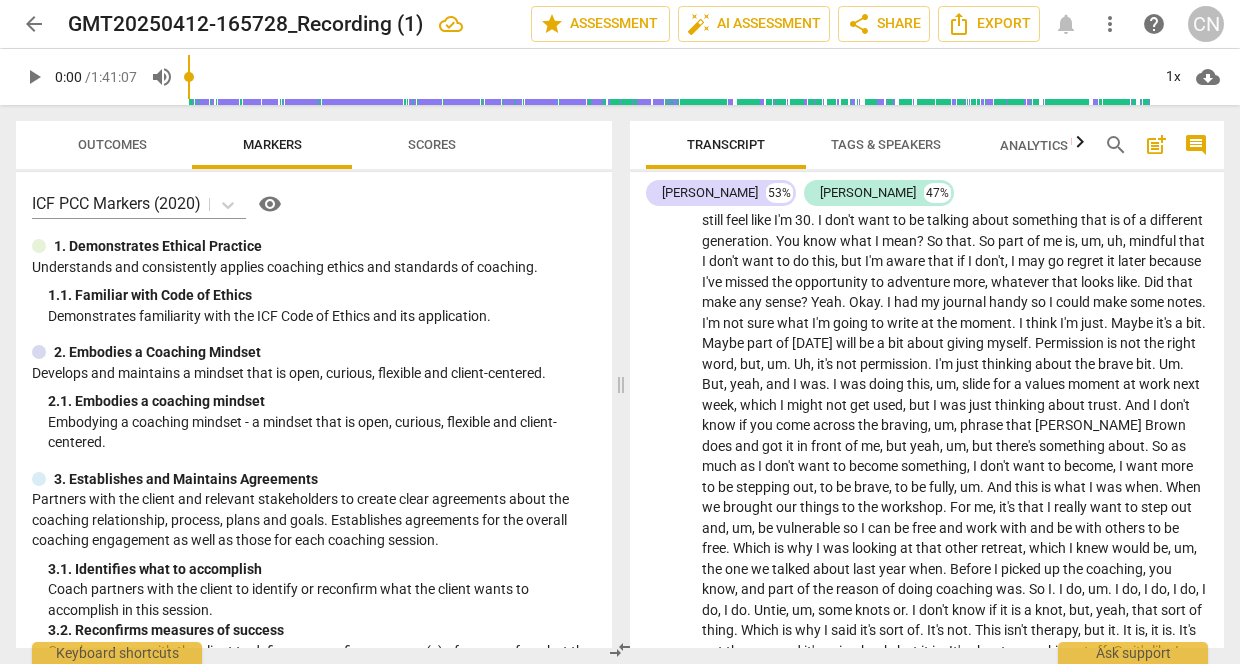 click at bounding box center (669, 77) 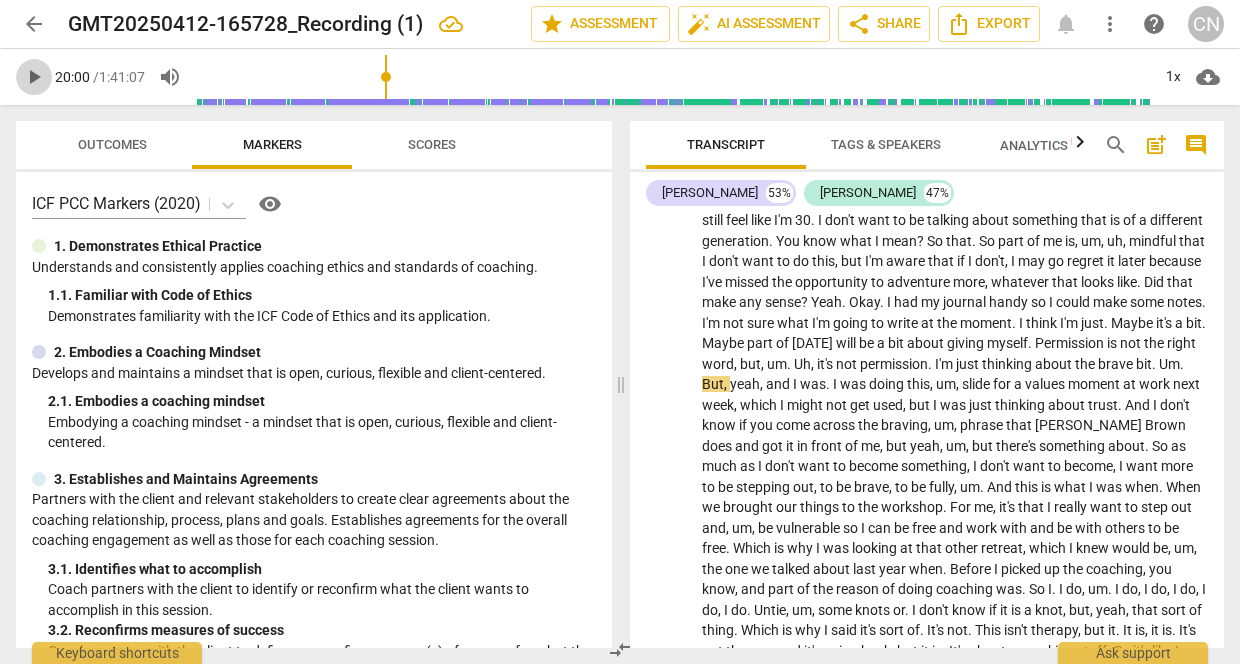 click on "play_arrow" at bounding box center (34, 77) 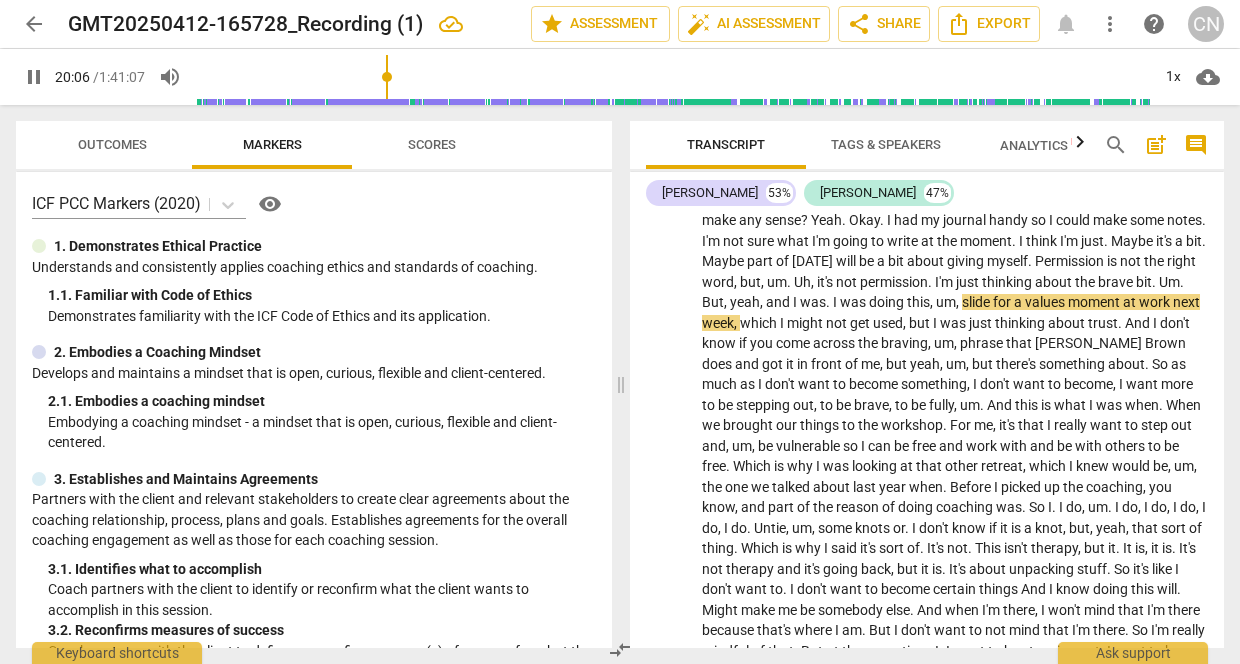 scroll, scrollTop: 4846, scrollLeft: 0, axis: vertical 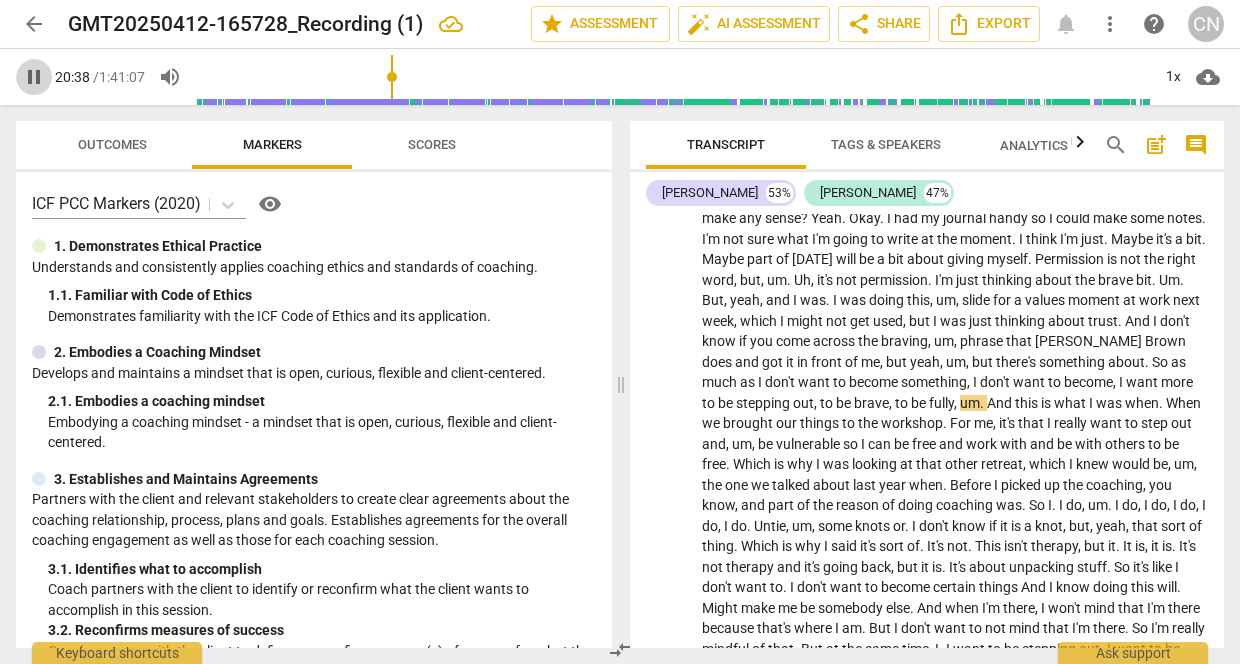 click on "pause" at bounding box center [34, 77] 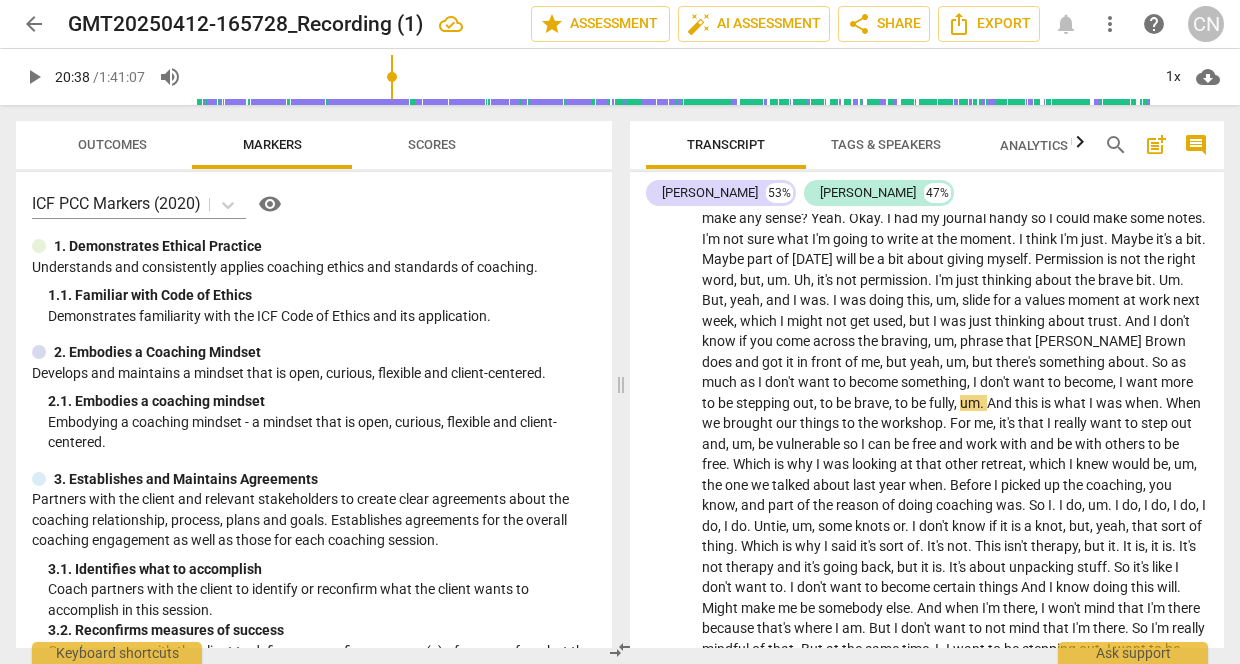 type on "1238" 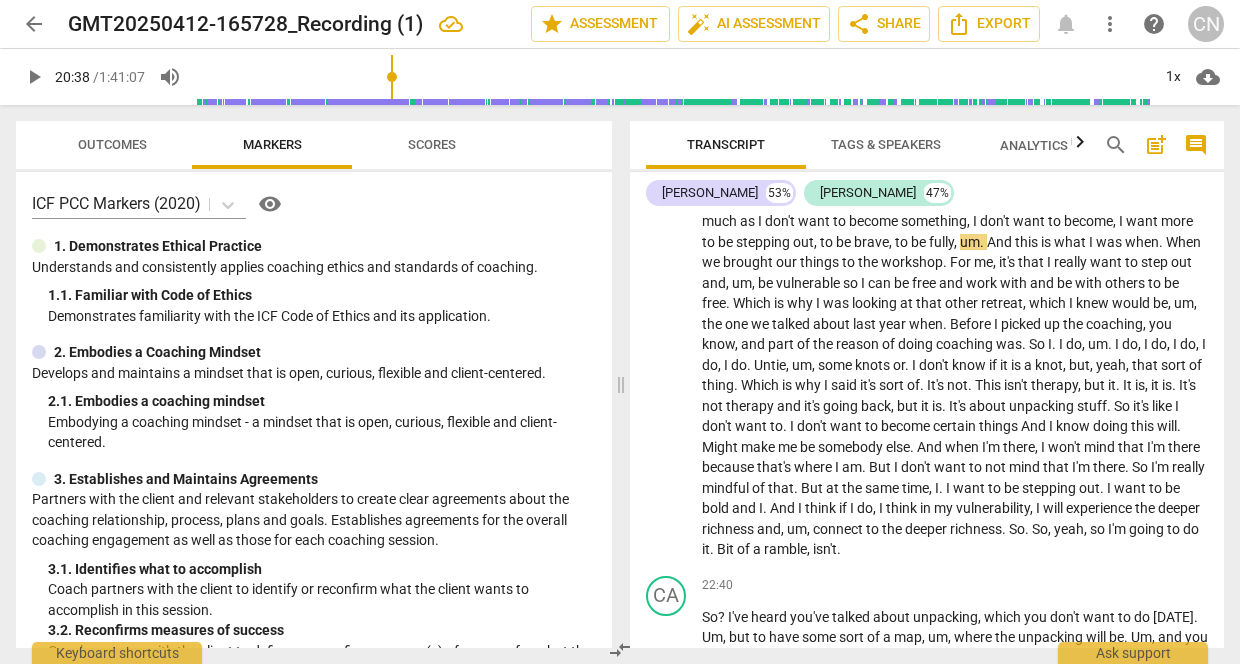 scroll, scrollTop: 5005, scrollLeft: 0, axis: vertical 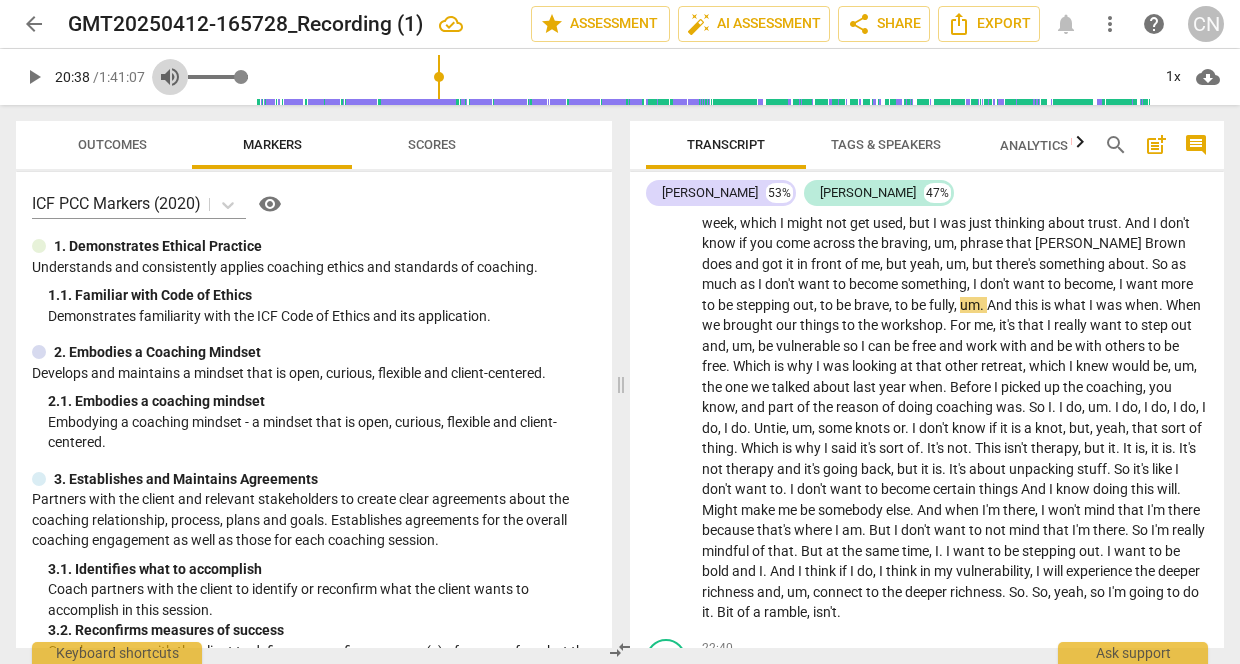 click on "volume_up" at bounding box center (170, 77) 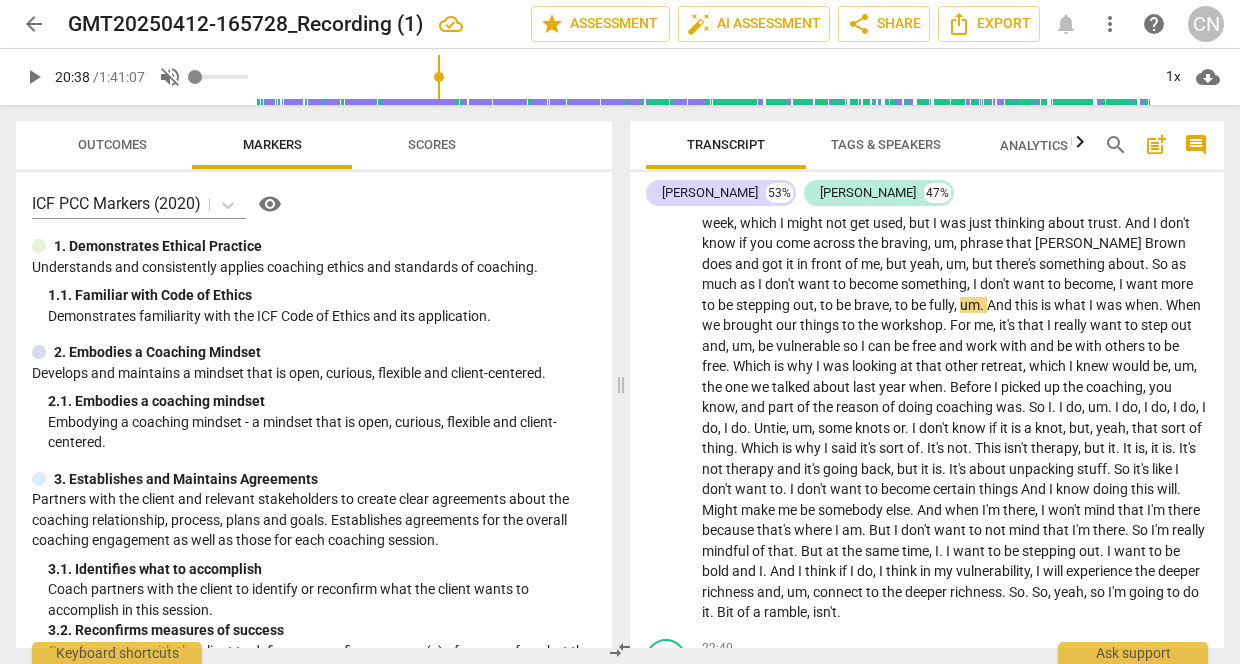 click on "volume_off" at bounding box center (170, 77) 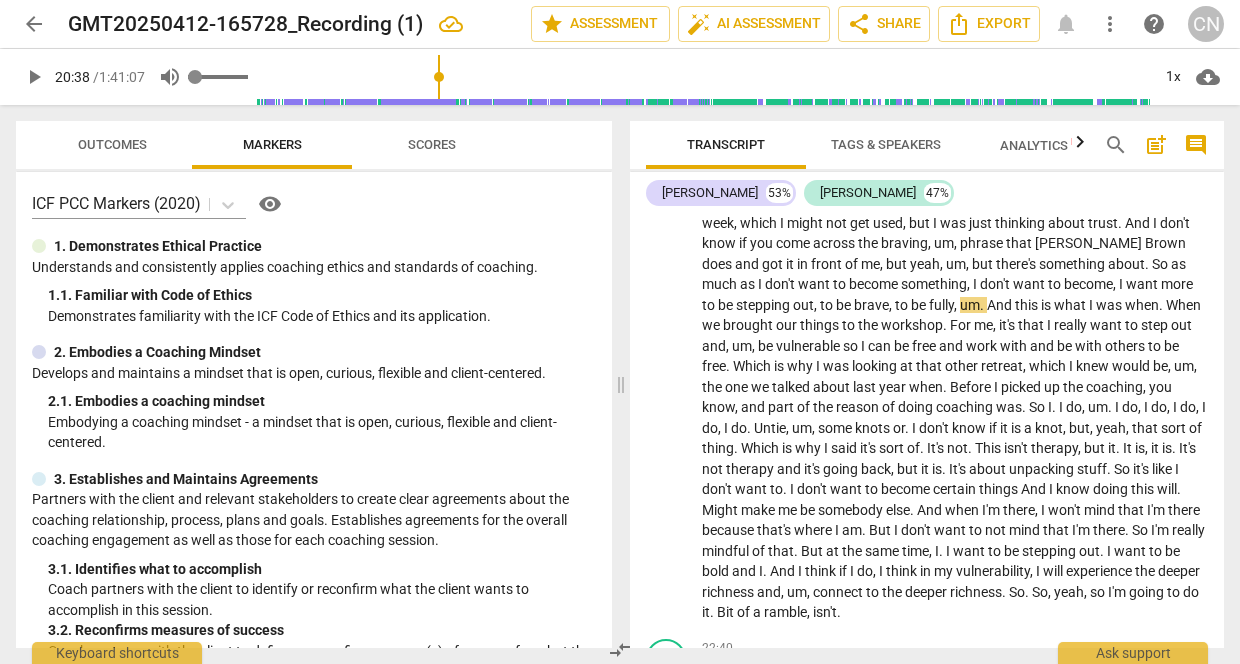 type on "1" 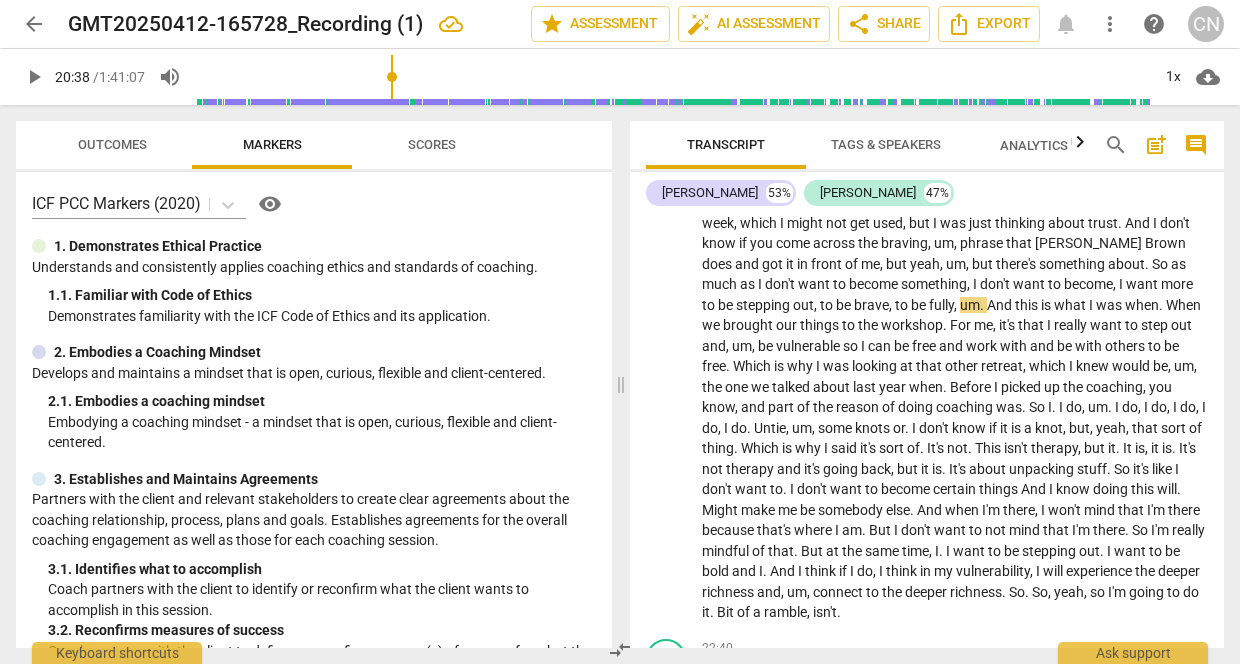 click on "play_arrow" at bounding box center [34, 77] 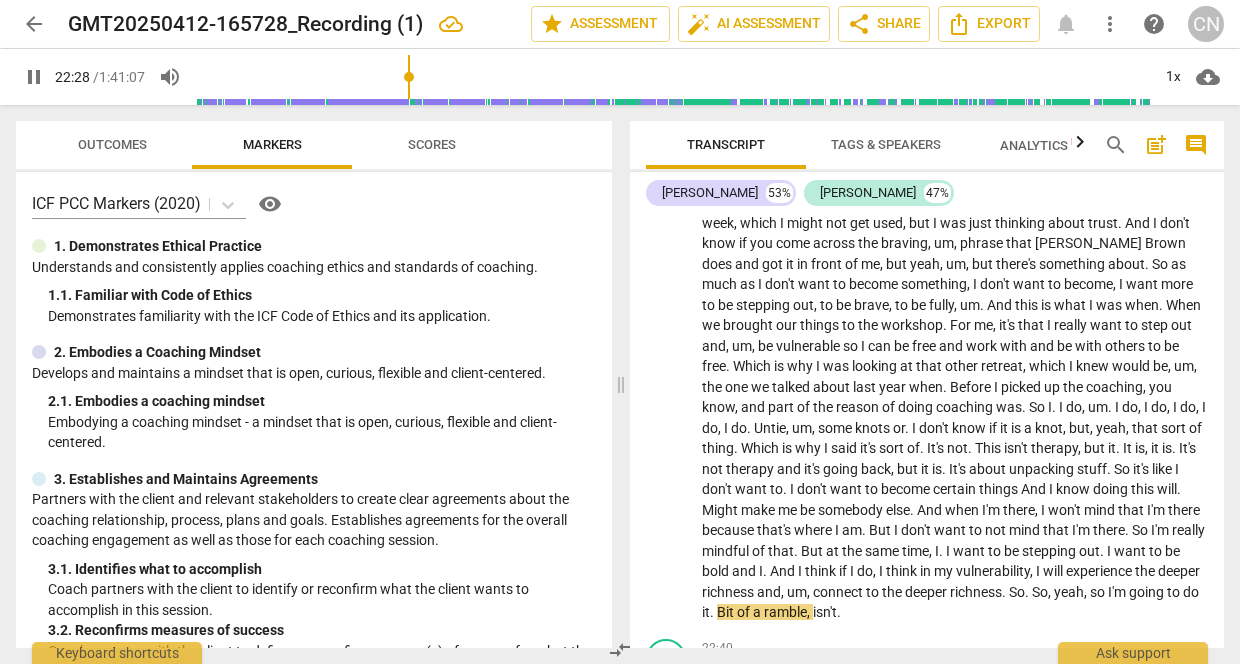 scroll, scrollTop: 0, scrollLeft: 0, axis: both 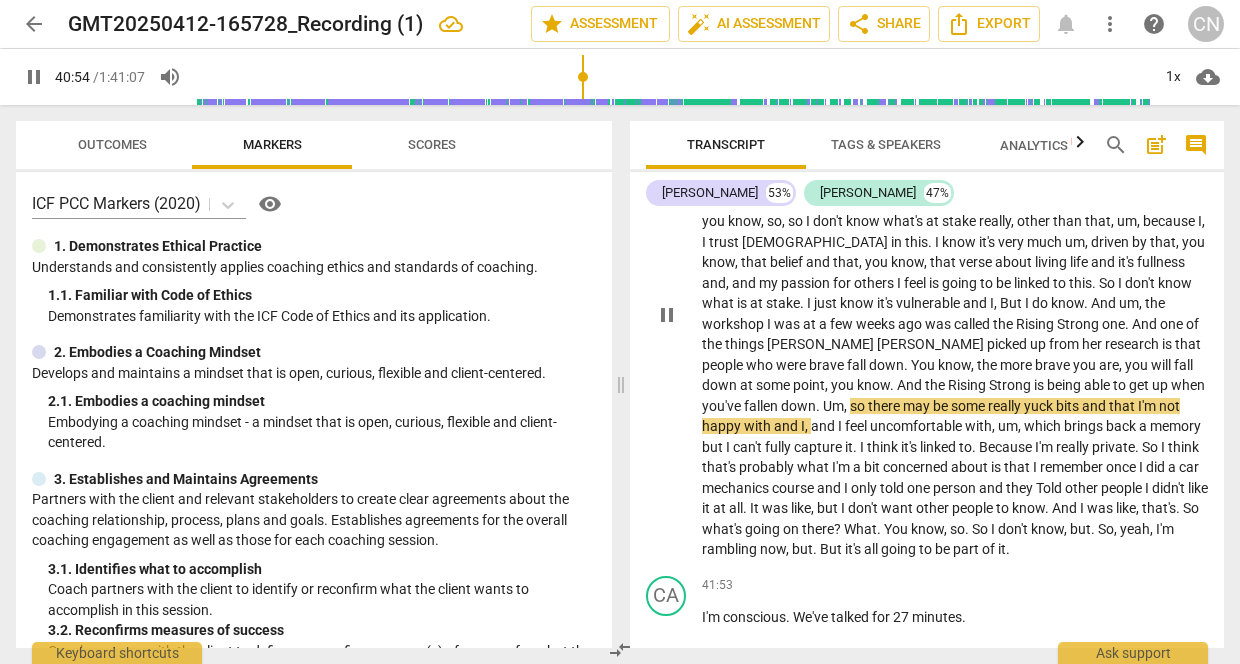 type on "2455" 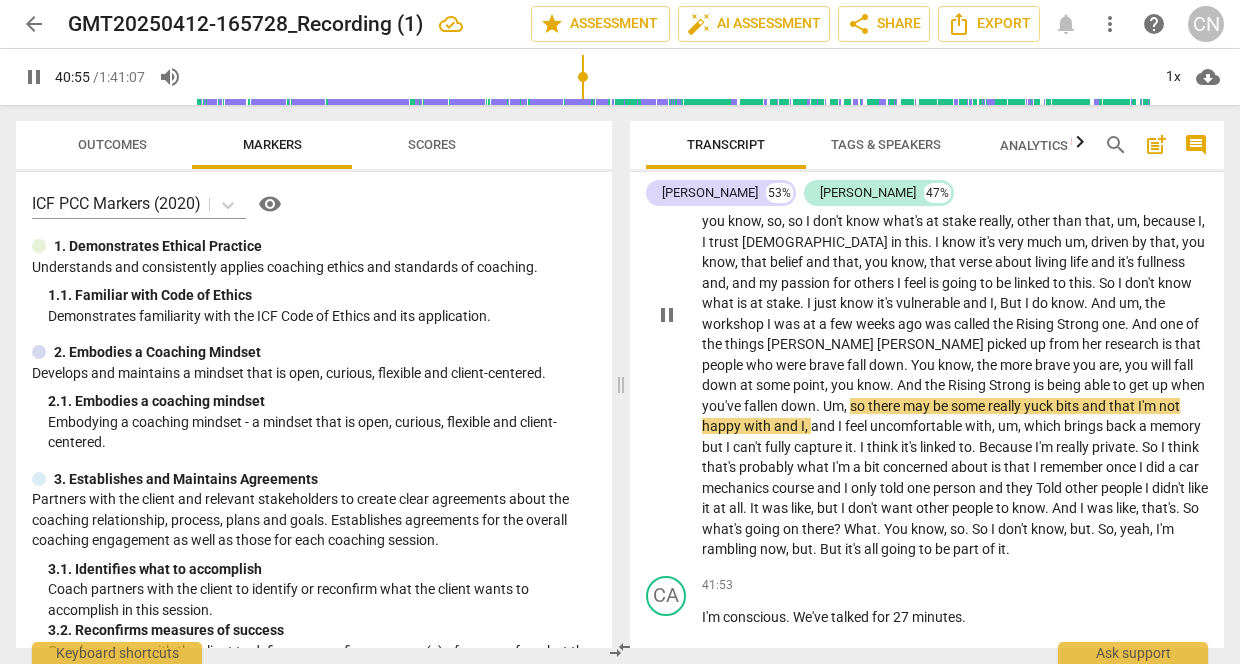 type 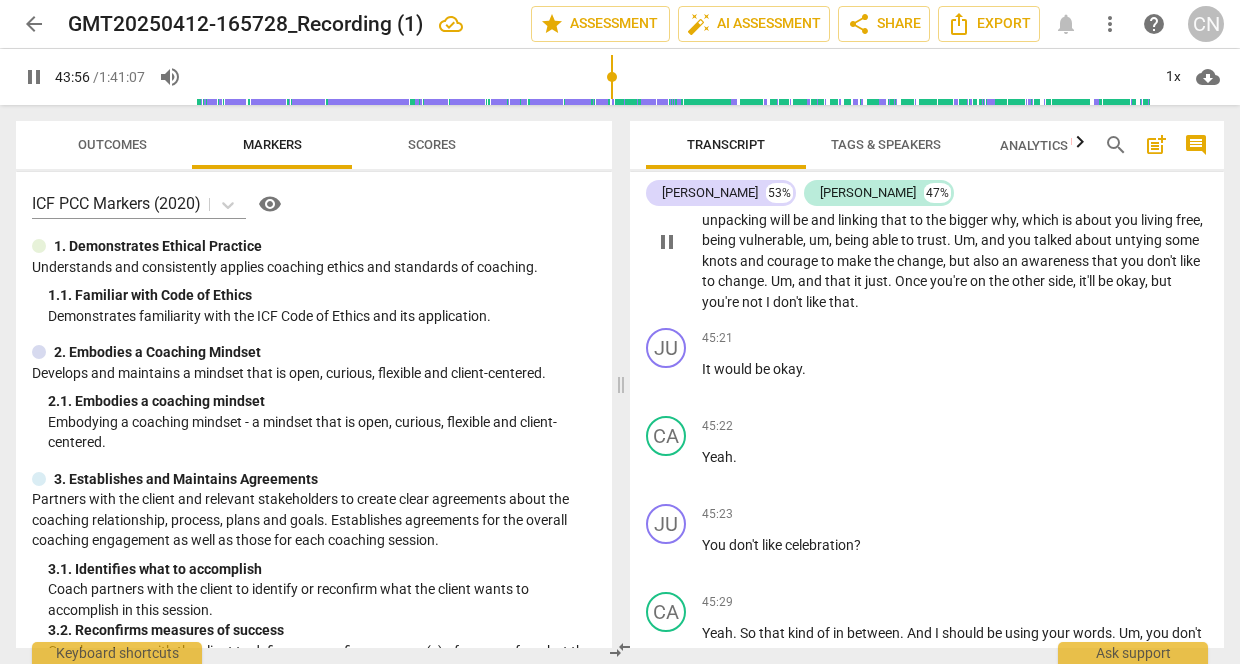 scroll, scrollTop: 11091, scrollLeft: 0, axis: vertical 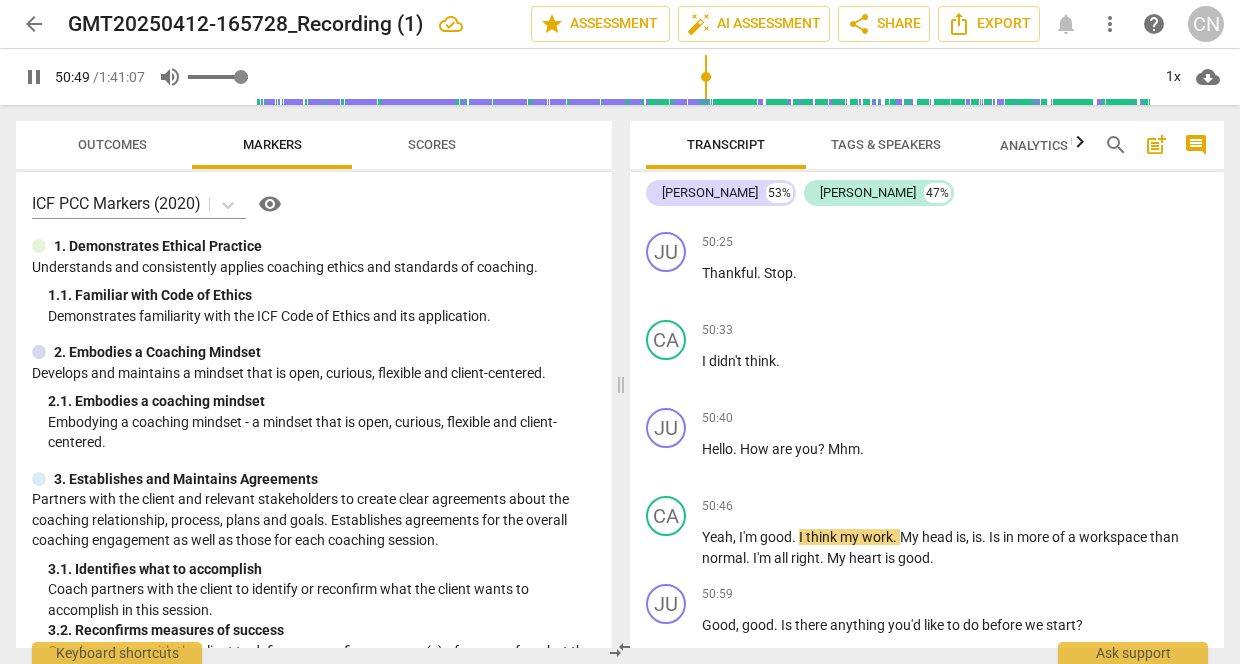 type on "3050" 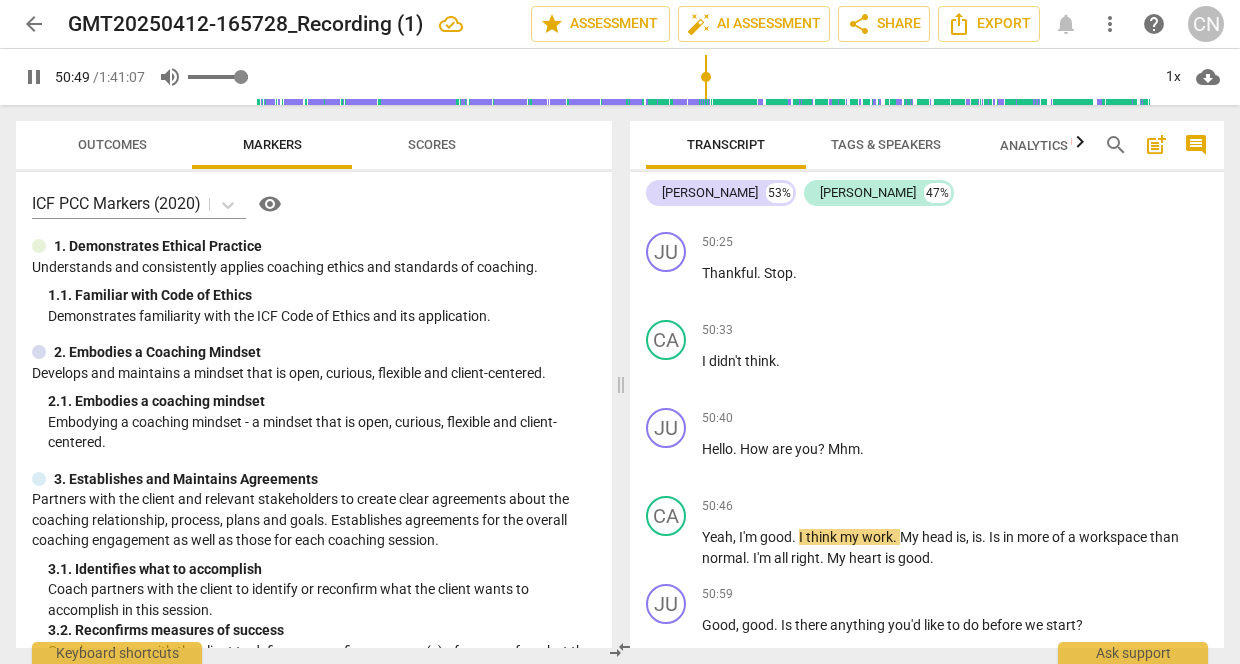click on "volume_up" at bounding box center (170, 77) 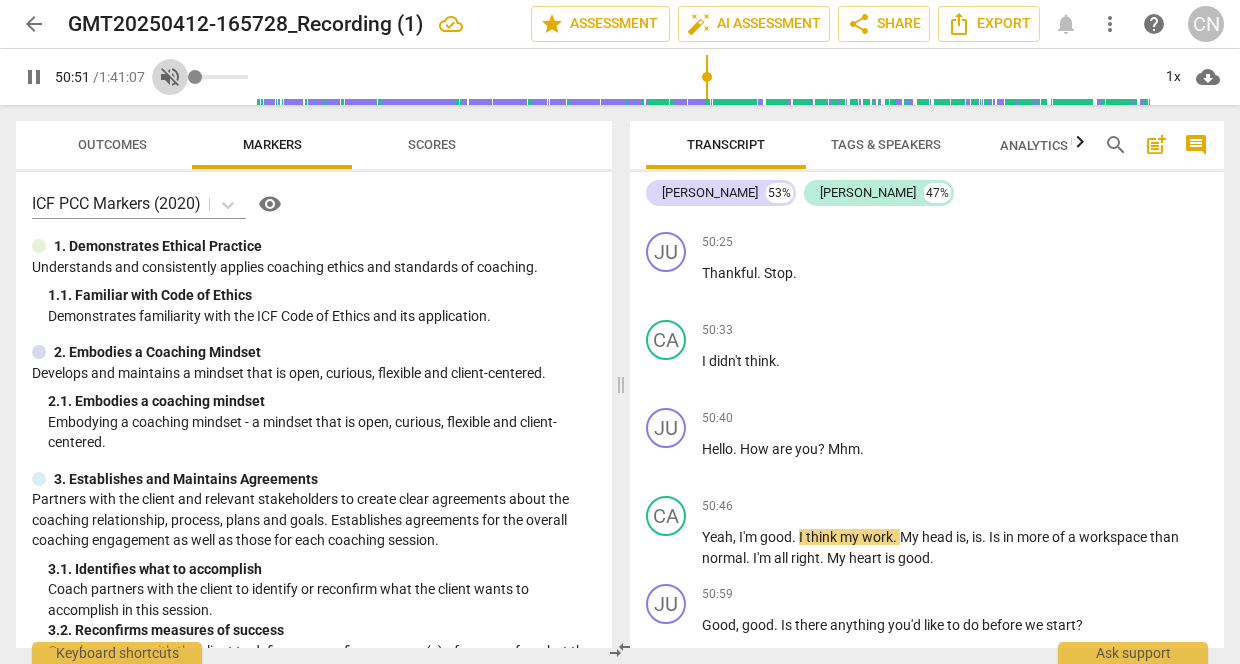 type on "3051" 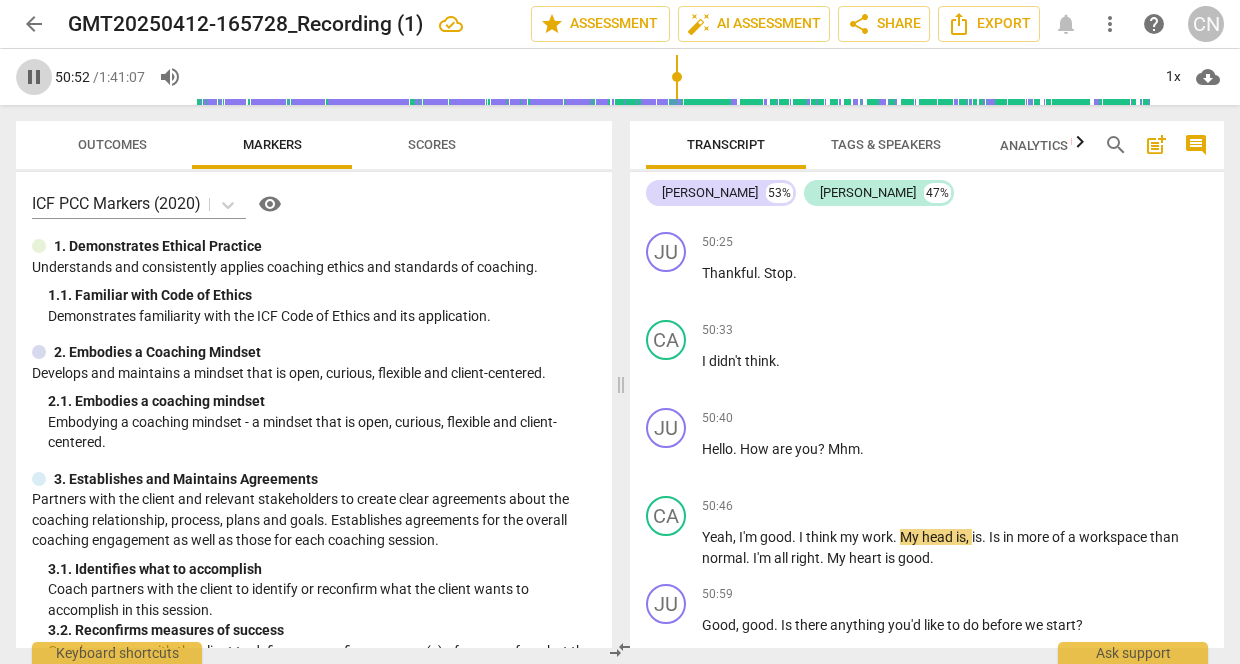 click on "pause" at bounding box center [34, 77] 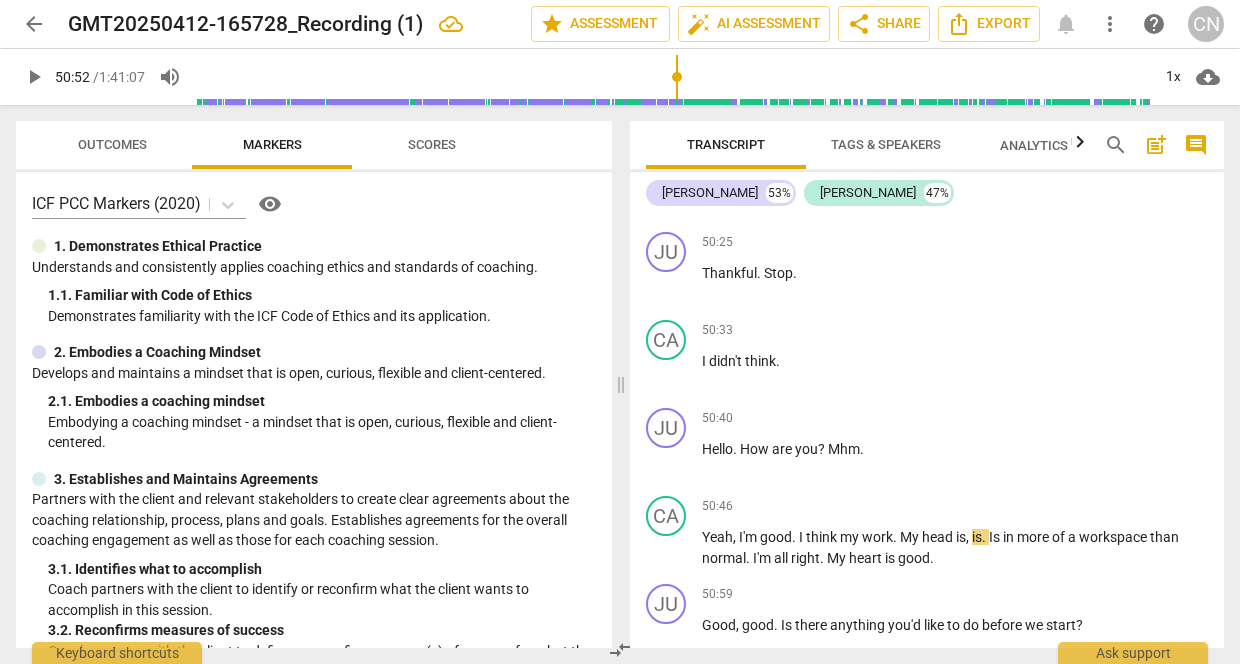 type on "3052" 